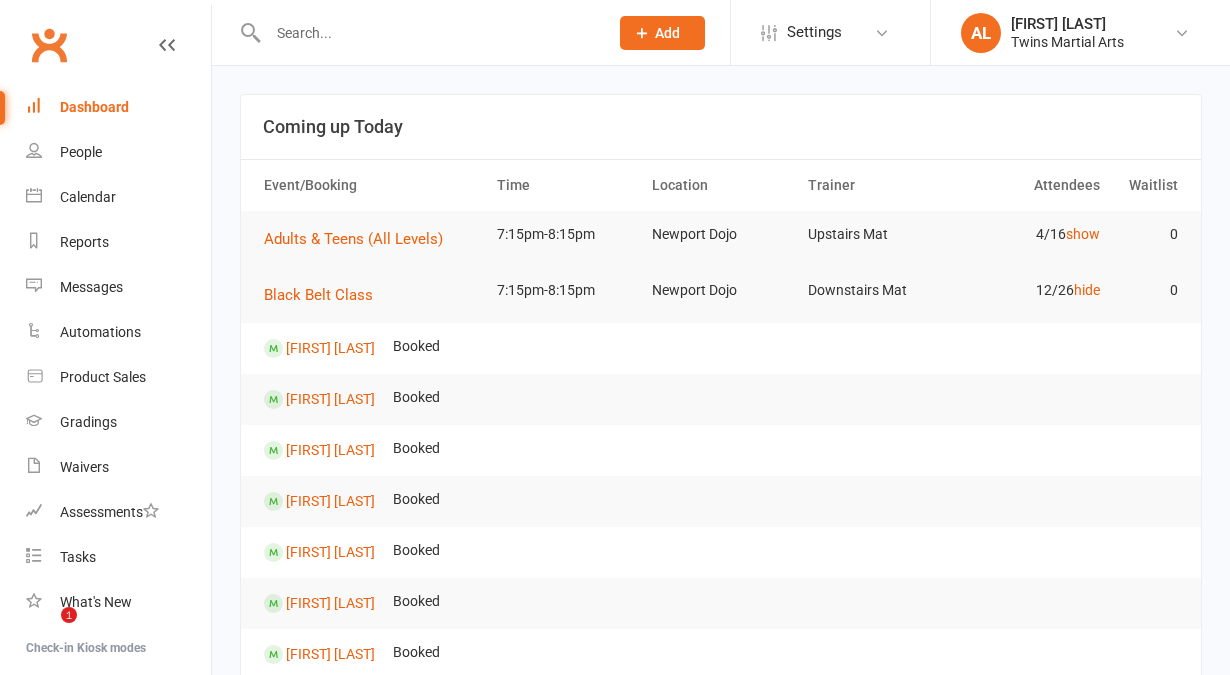 scroll, scrollTop: 0, scrollLeft: 0, axis: both 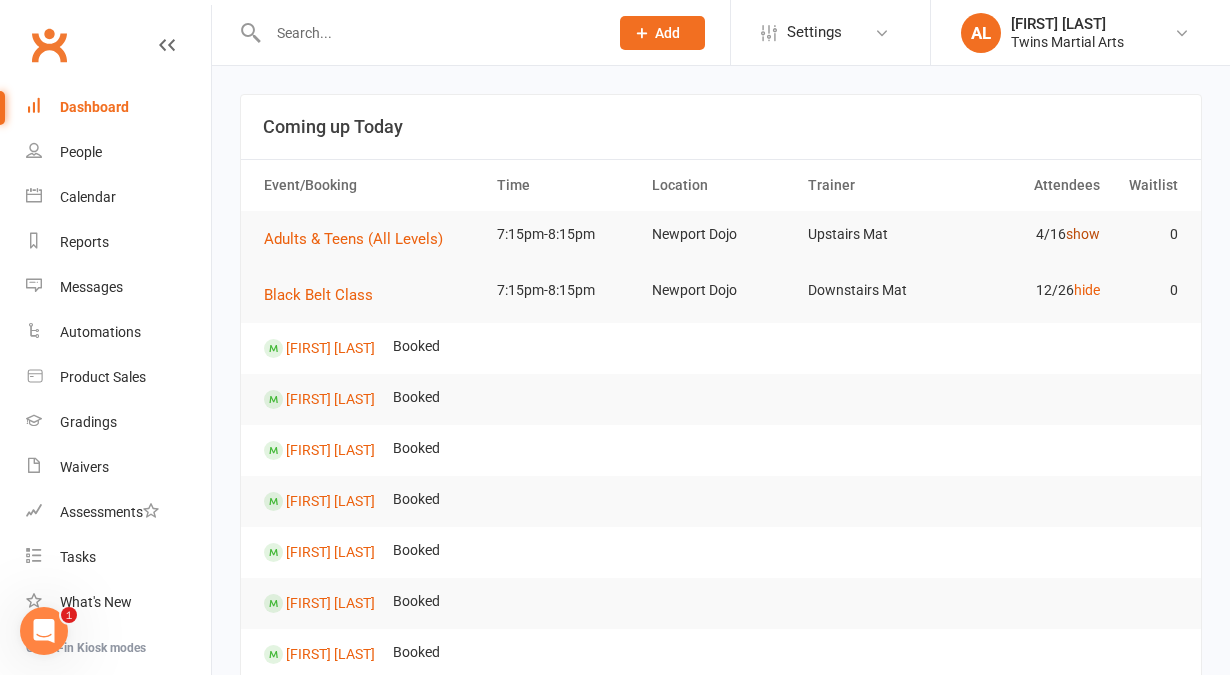 click on "show" at bounding box center (1083, 234) 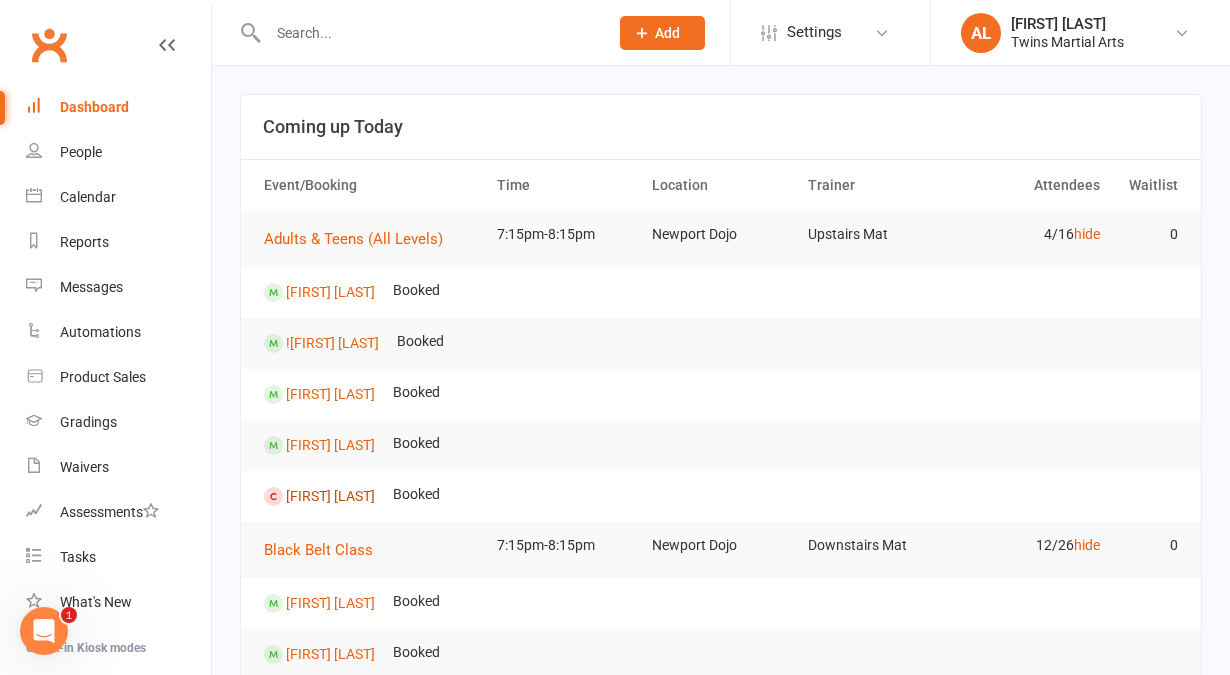 click on "[FIRST] [LAST]" at bounding box center (330, 496) 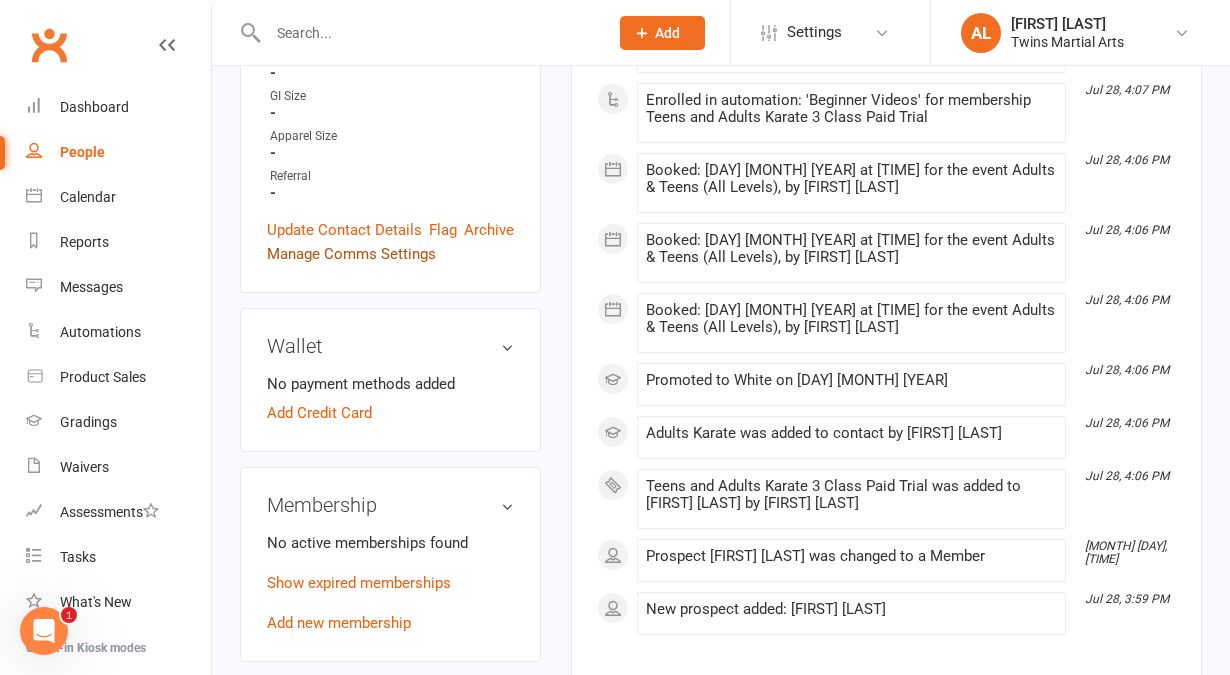 scroll, scrollTop: 824, scrollLeft: 0, axis: vertical 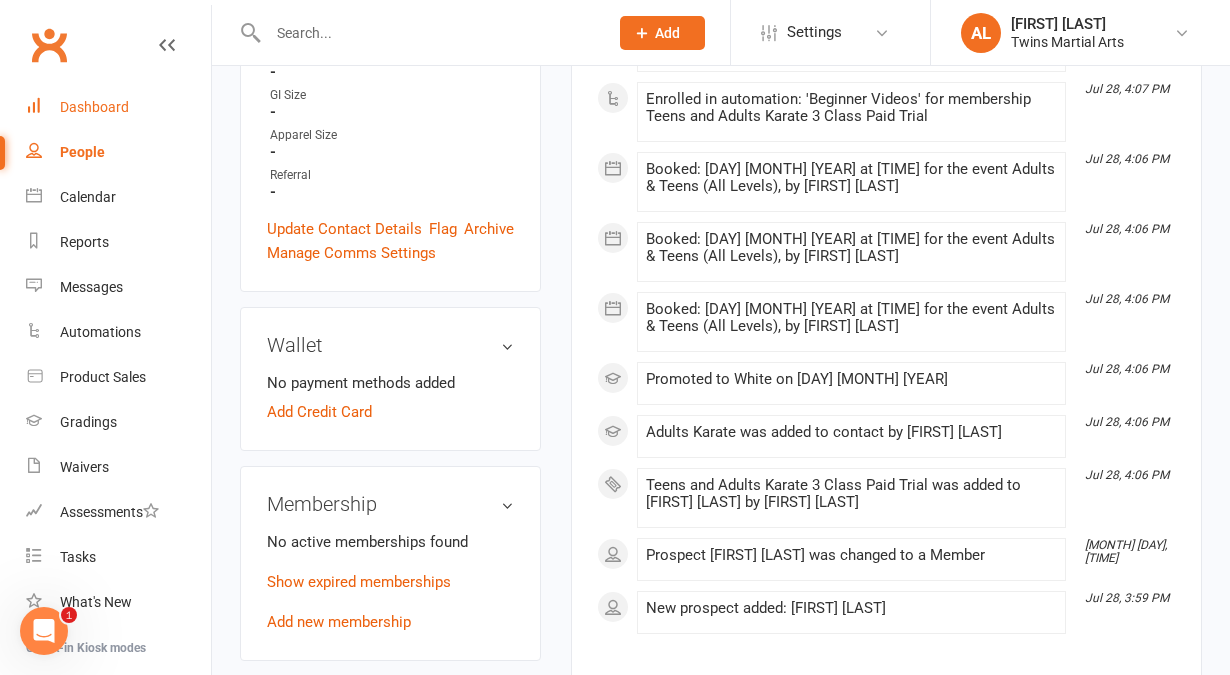 click on "Dashboard" at bounding box center (118, 107) 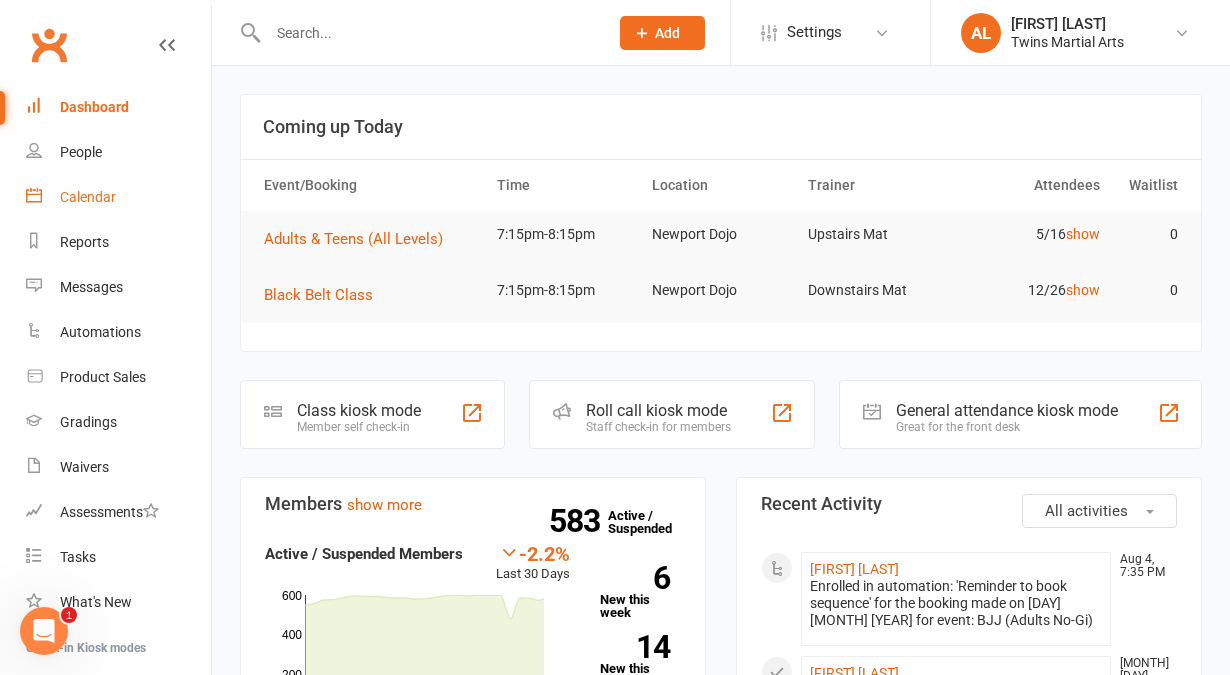 click on "Calendar" at bounding box center [88, 197] 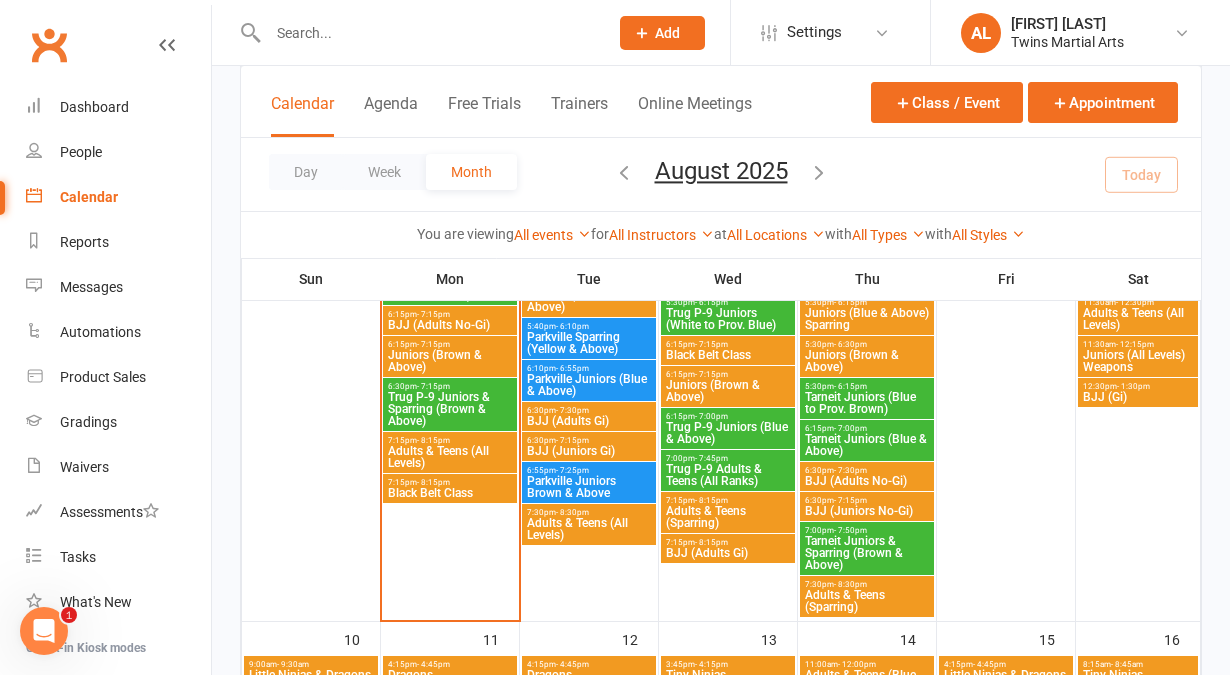 scroll, scrollTop: 1009, scrollLeft: 0, axis: vertical 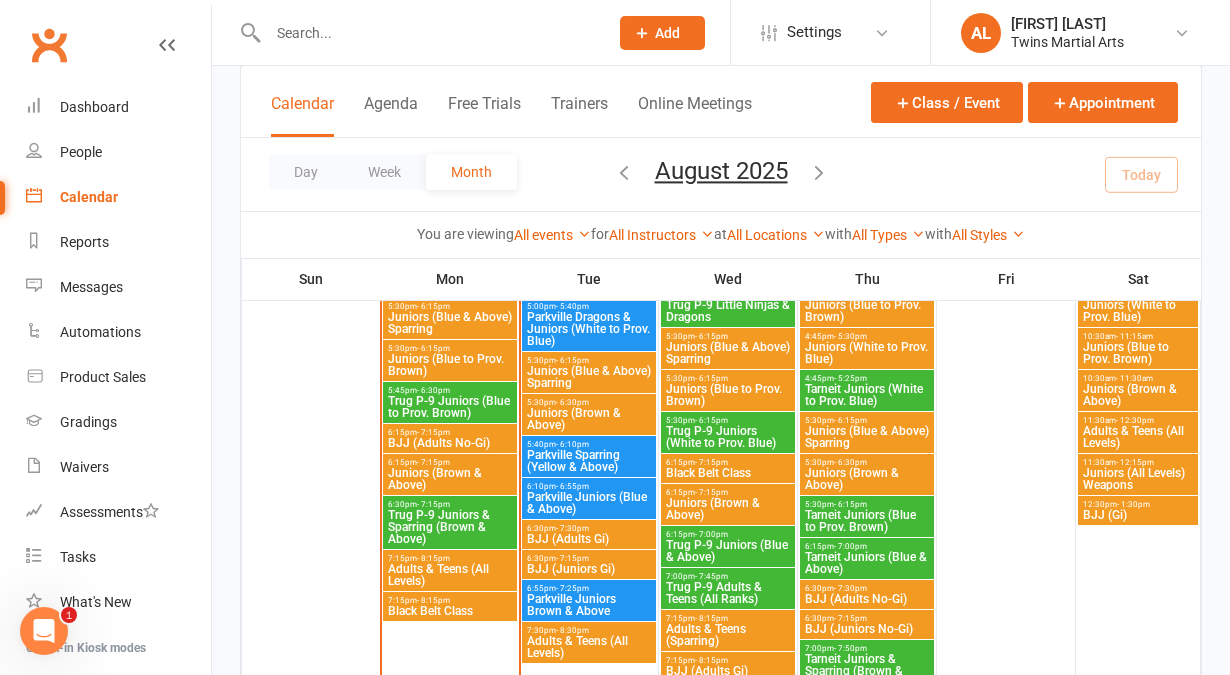 click on "- 7:15pm" at bounding box center (433, 432) 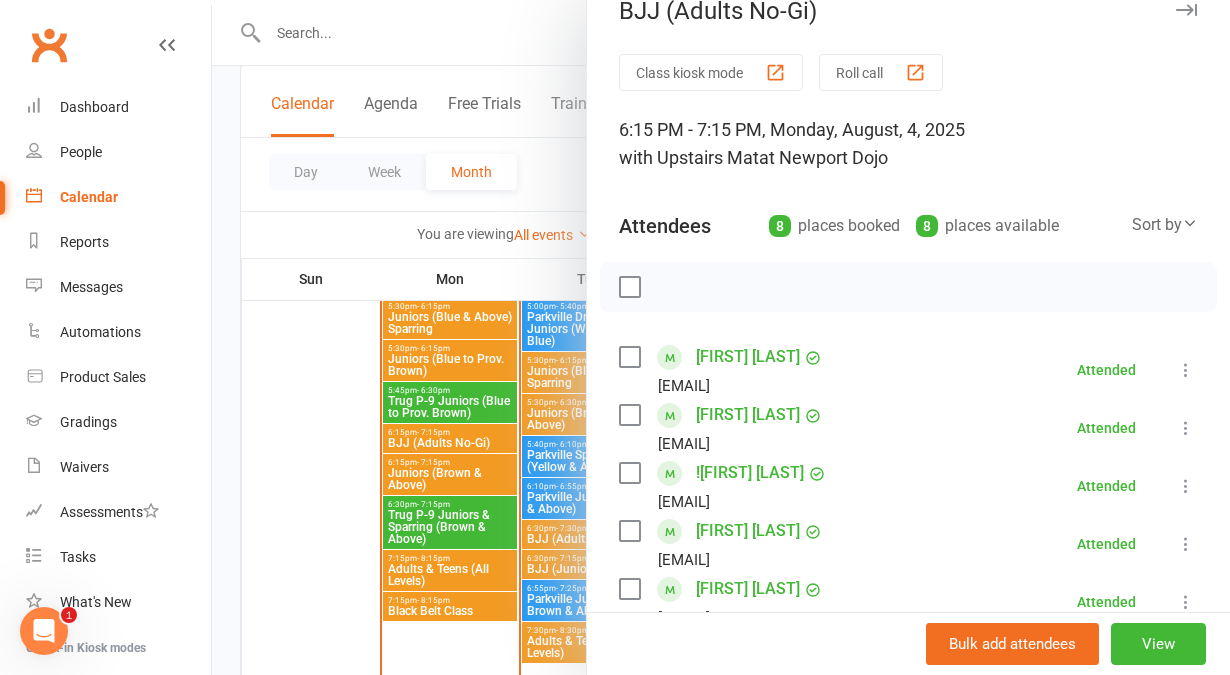 scroll, scrollTop: 41, scrollLeft: 0, axis: vertical 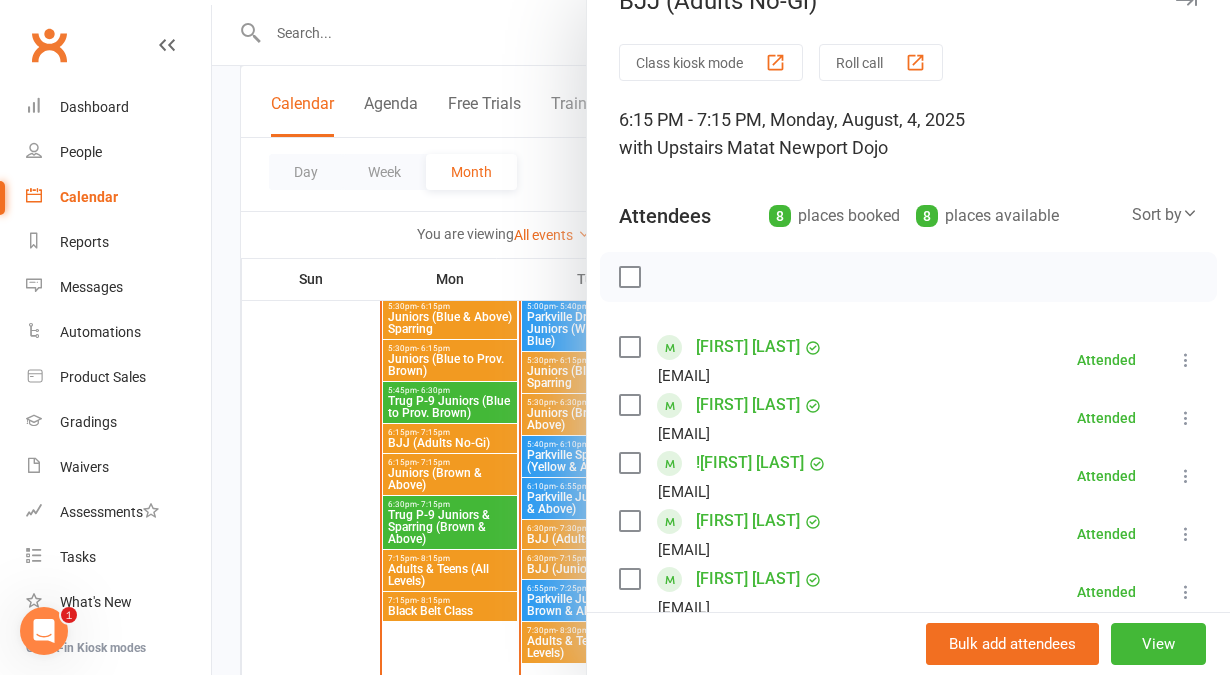 click at bounding box center (721, 337) 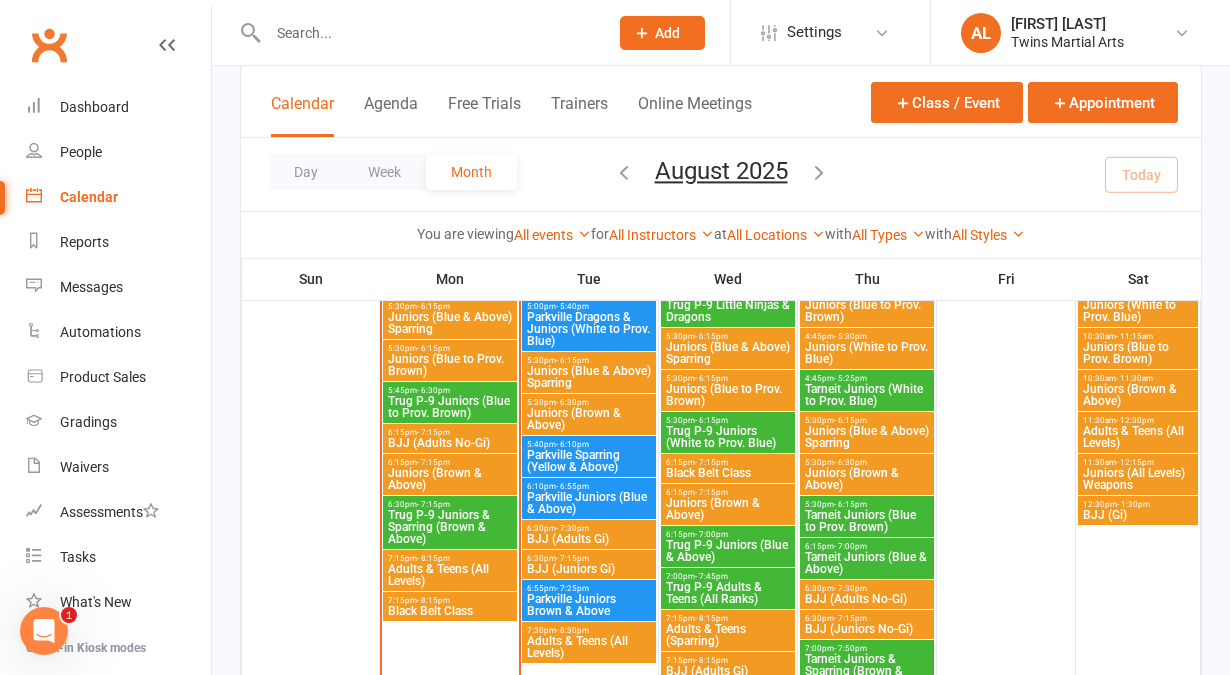 click on "Juniors (Brown & Above)" at bounding box center [450, 479] 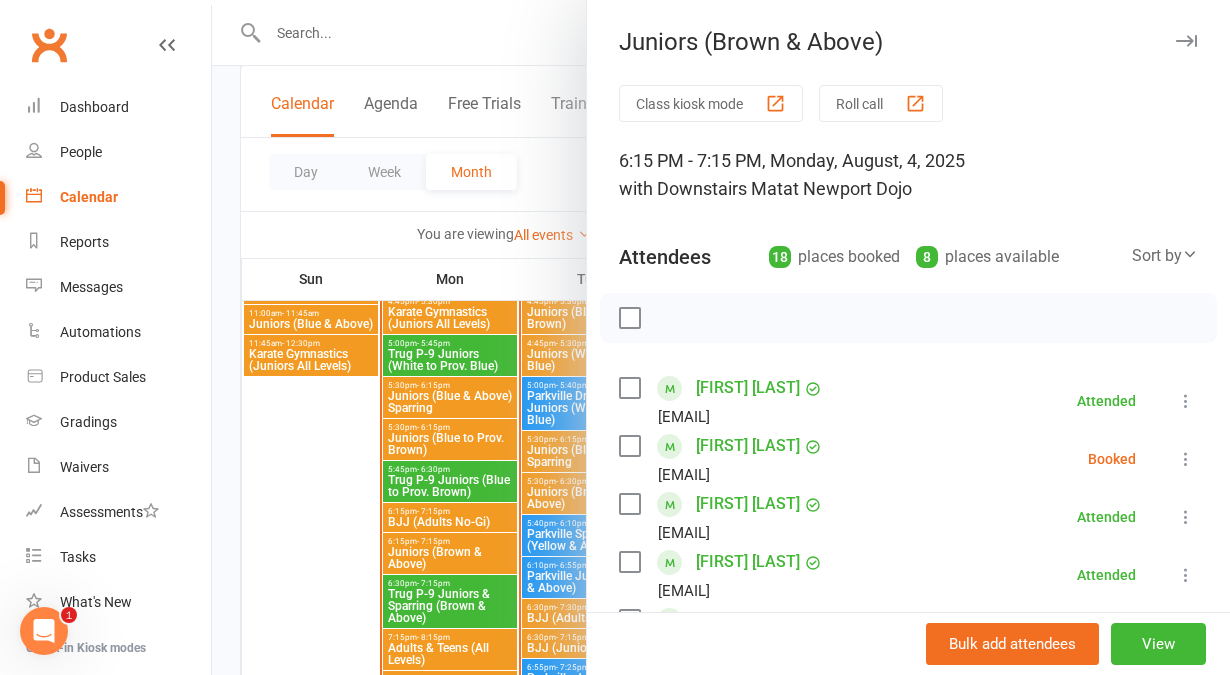 scroll, scrollTop: 930, scrollLeft: 0, axis: vertical 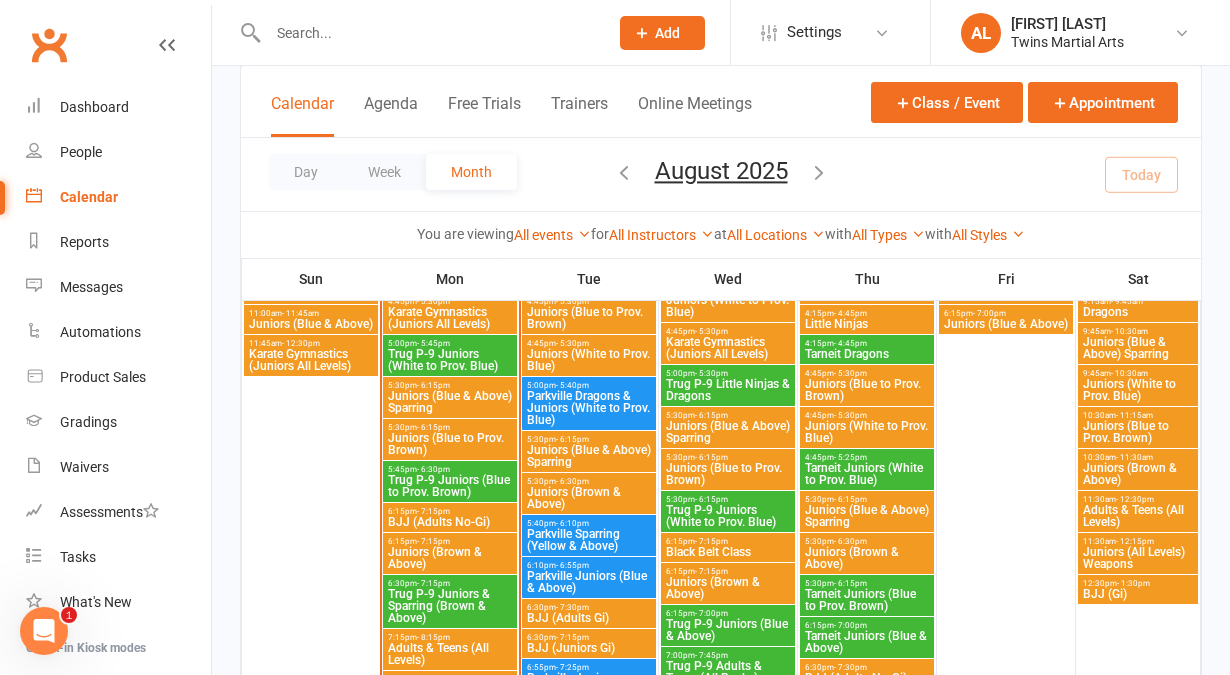 click on "Juniors (Blue & Above) Sparring" at bounding box center (450, 402) 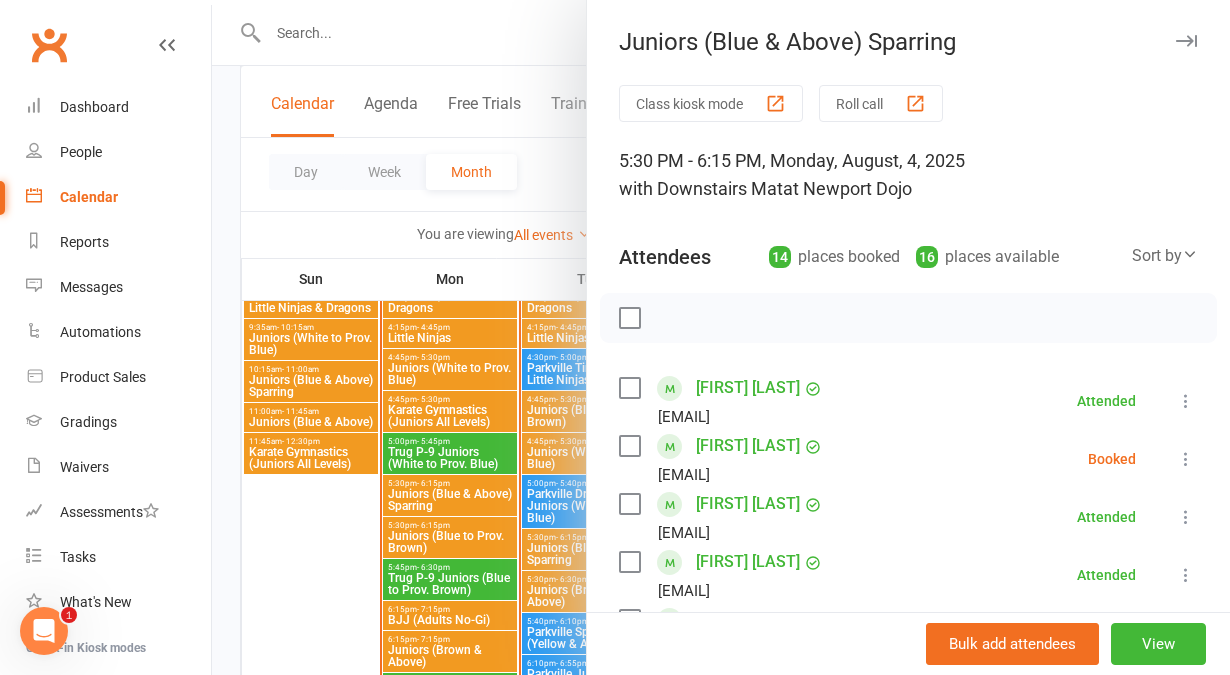 scroll, scrollTop: 831, scrollLeft: 0, axis: vertical 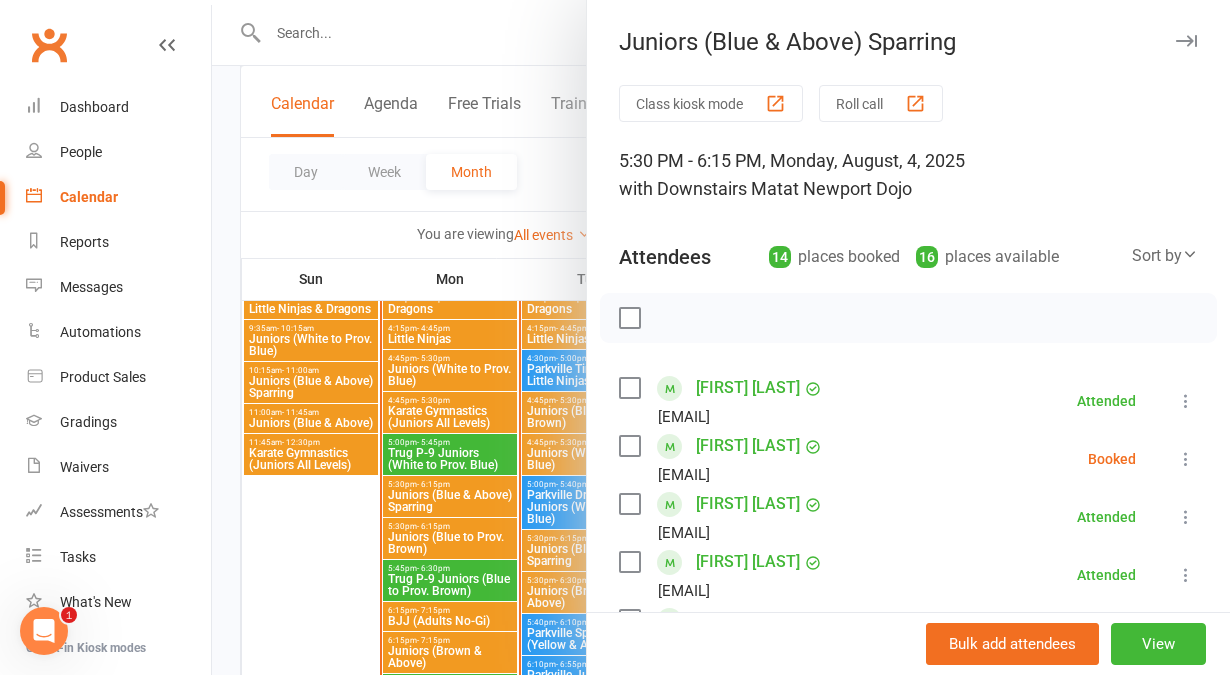 click at bounding box center (721, 337) 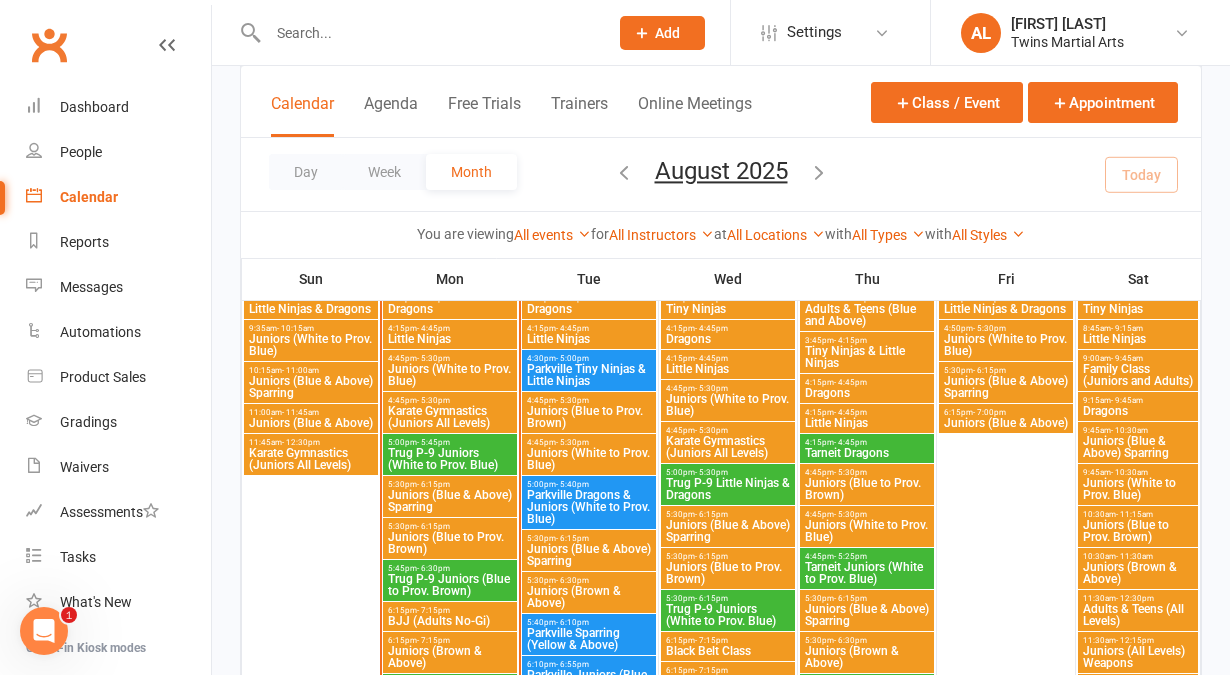 click on "Karate Gymnastics (Juniors All Levels)" at bounding box center (450, 417) 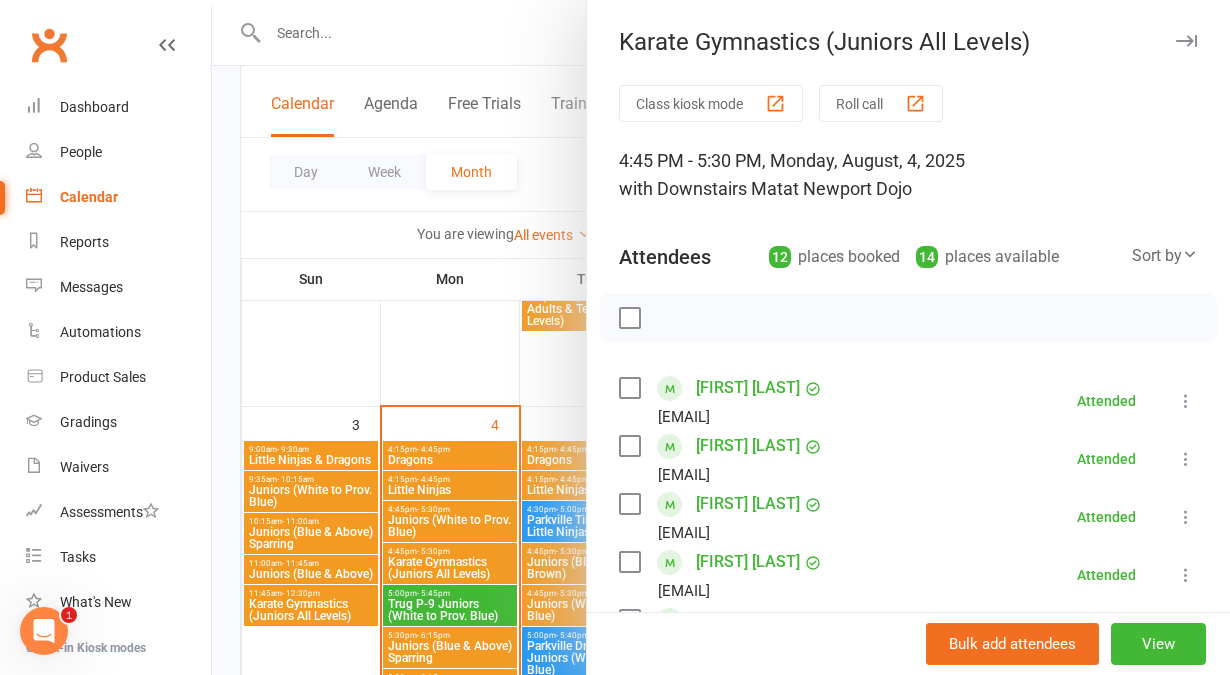 scroll, scrollTop: 677, scrollLeft: 0, axis: vertical 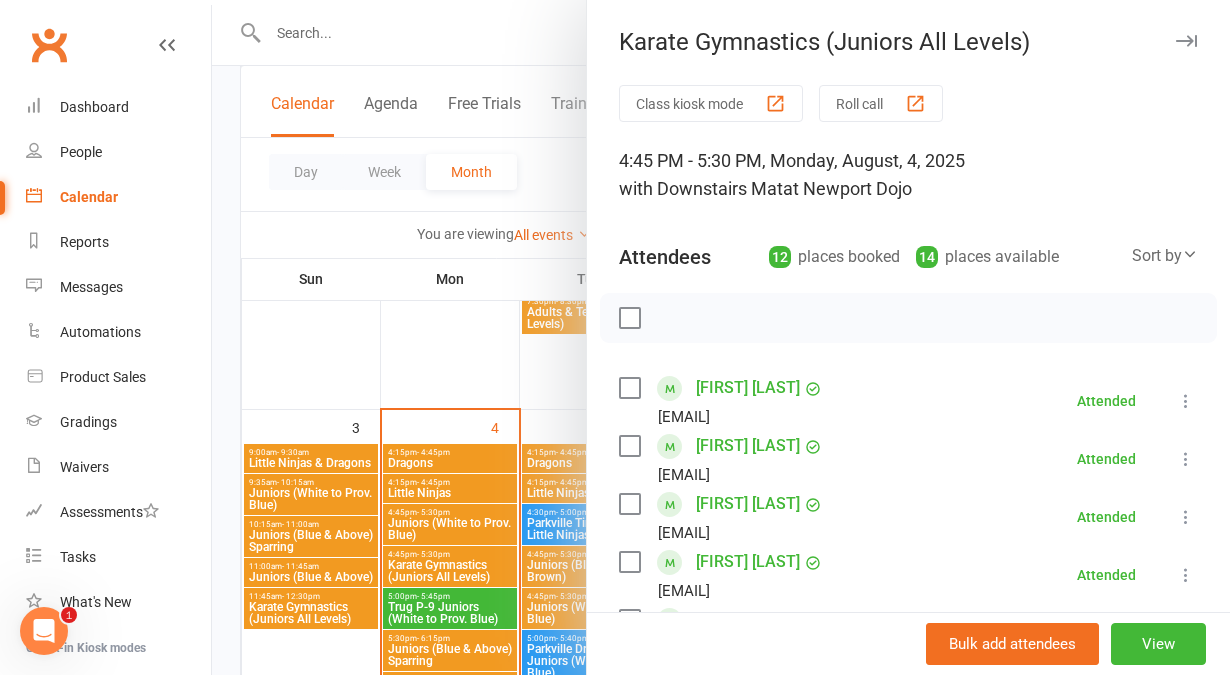 click at bounding box center [721, 337] 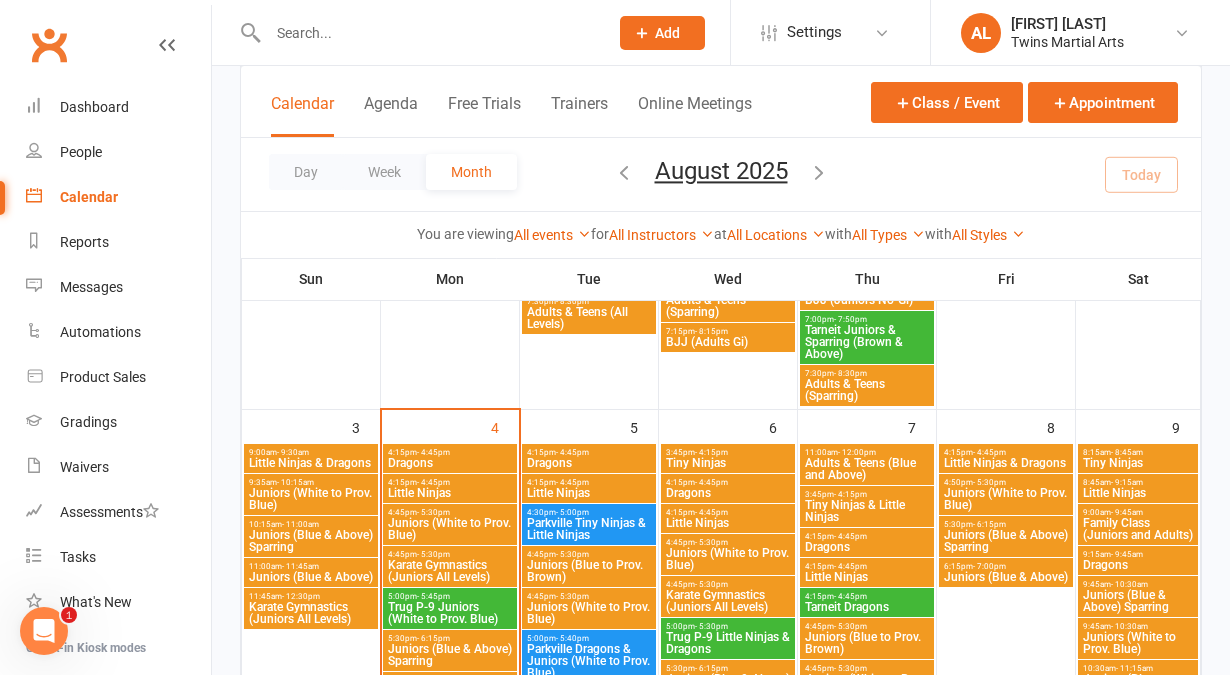 click on "[TIME] - [TIME]" at bounding box center [450, 452] 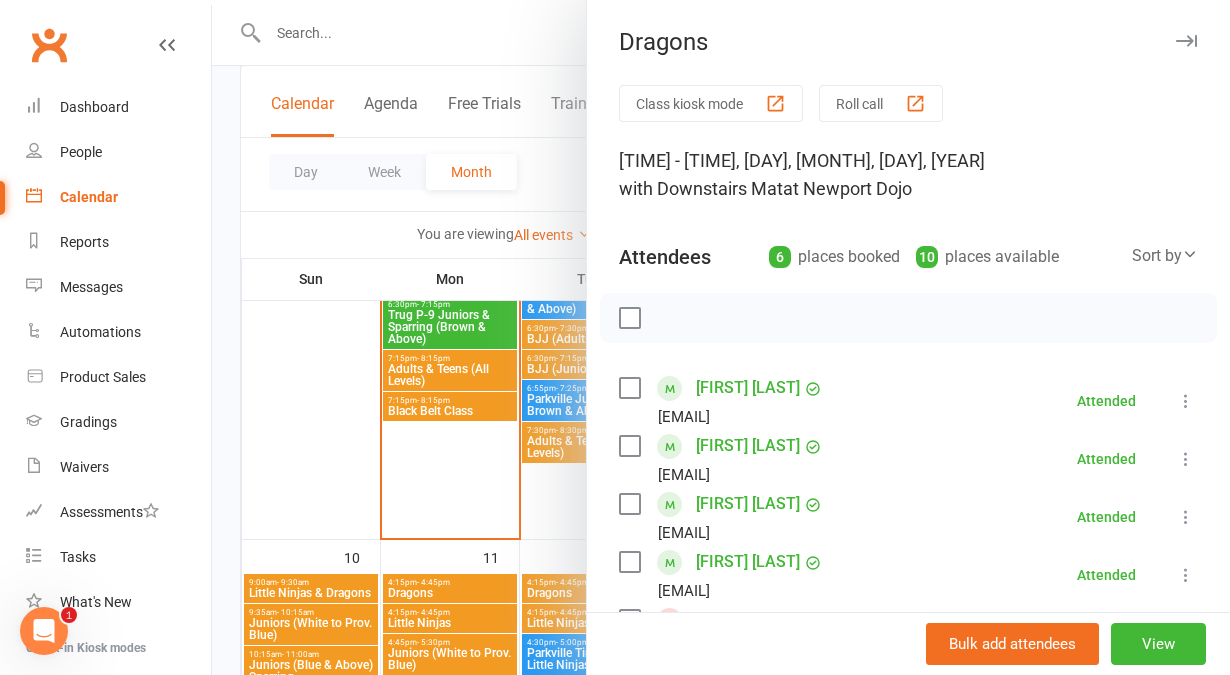 scroll, scrollTop: 1219, scrollLeft: 0, axis: vertical 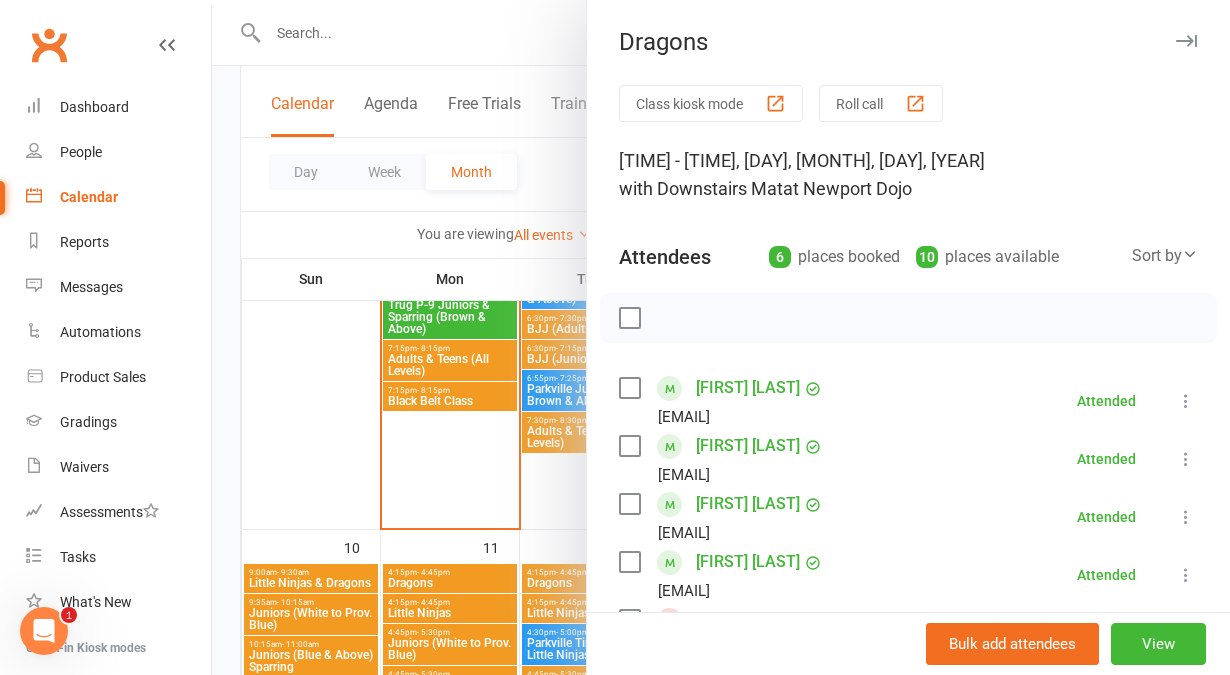 click at bounding box center (721, 337) 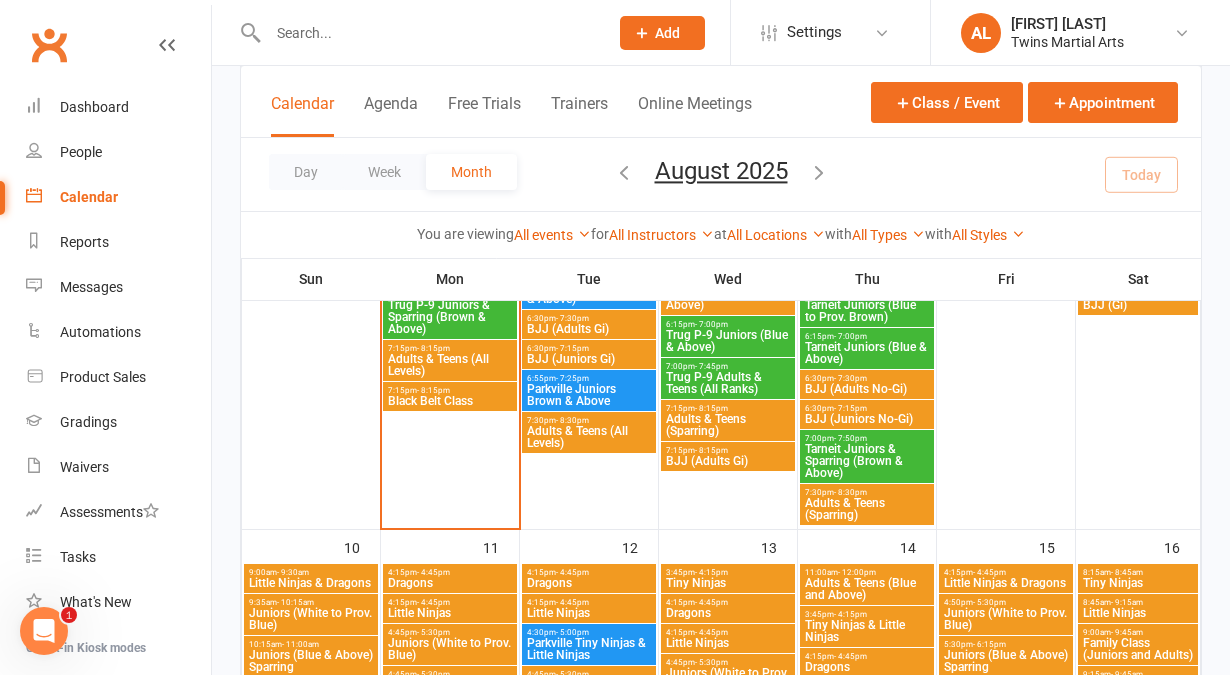 click on "Black Belt Class" at bounding box center (450, 401) 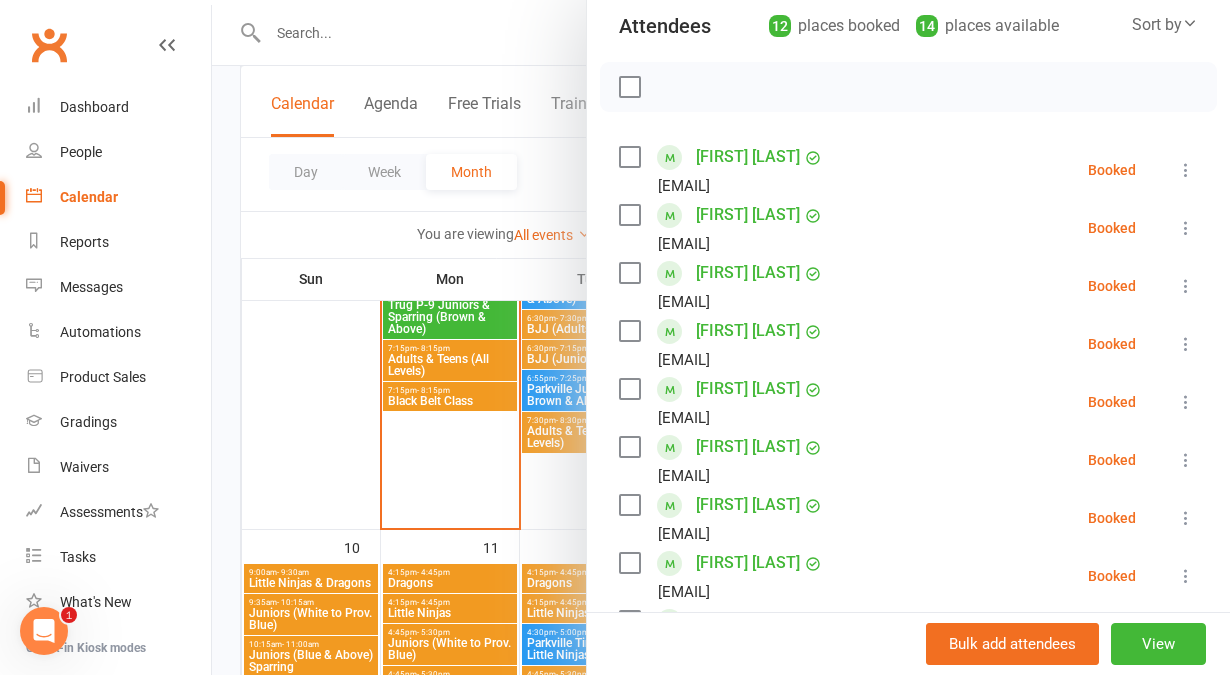 scroll, scrollTop: 232, scrollLeft: 0, axis: vertical 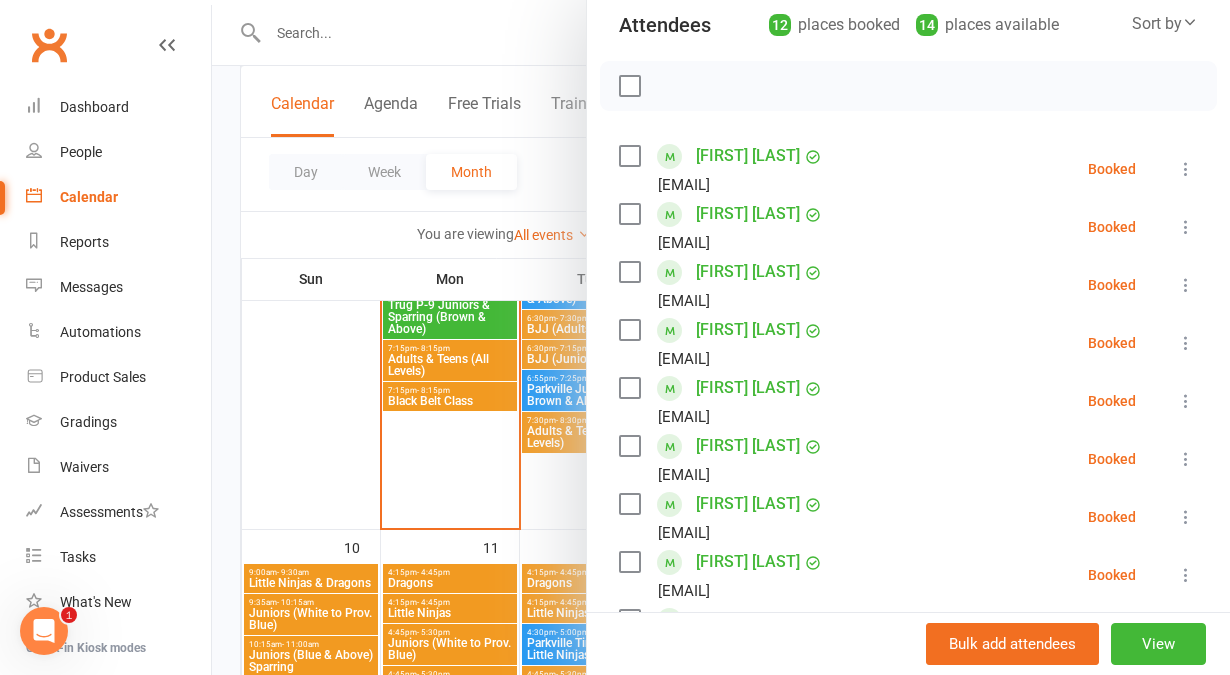 click at bounding box center (721, 337) 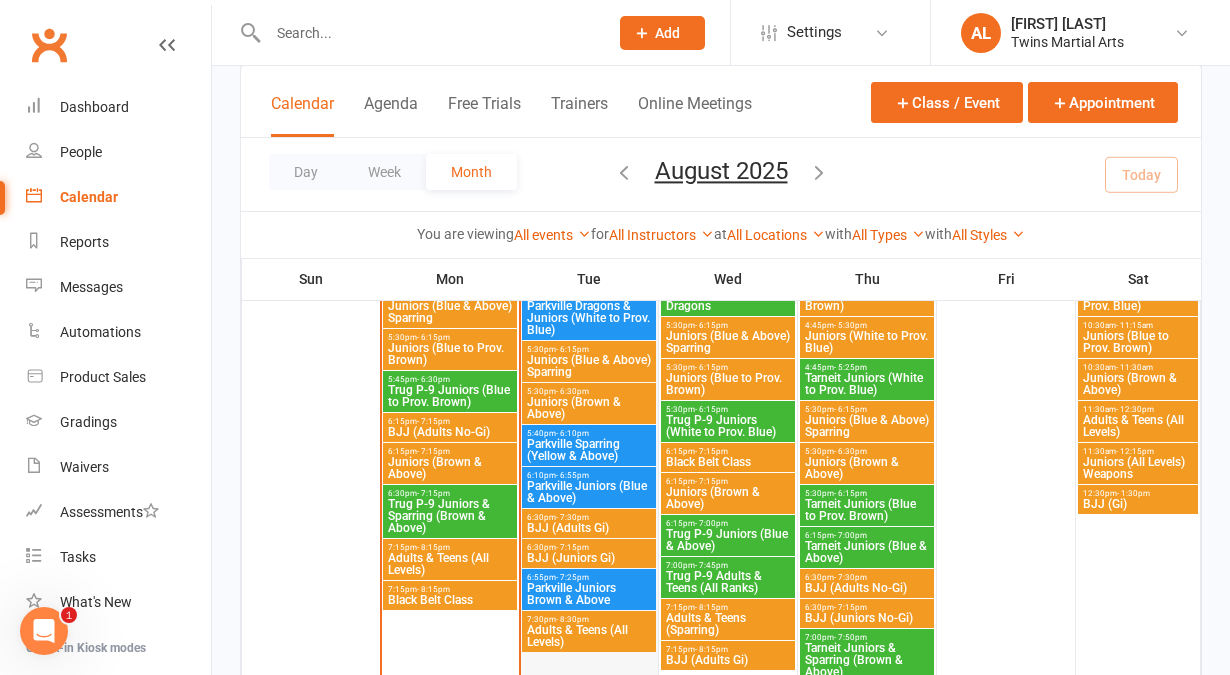 scroll, scrollTop: 1019, scrollLeft: 0, axis: vertical 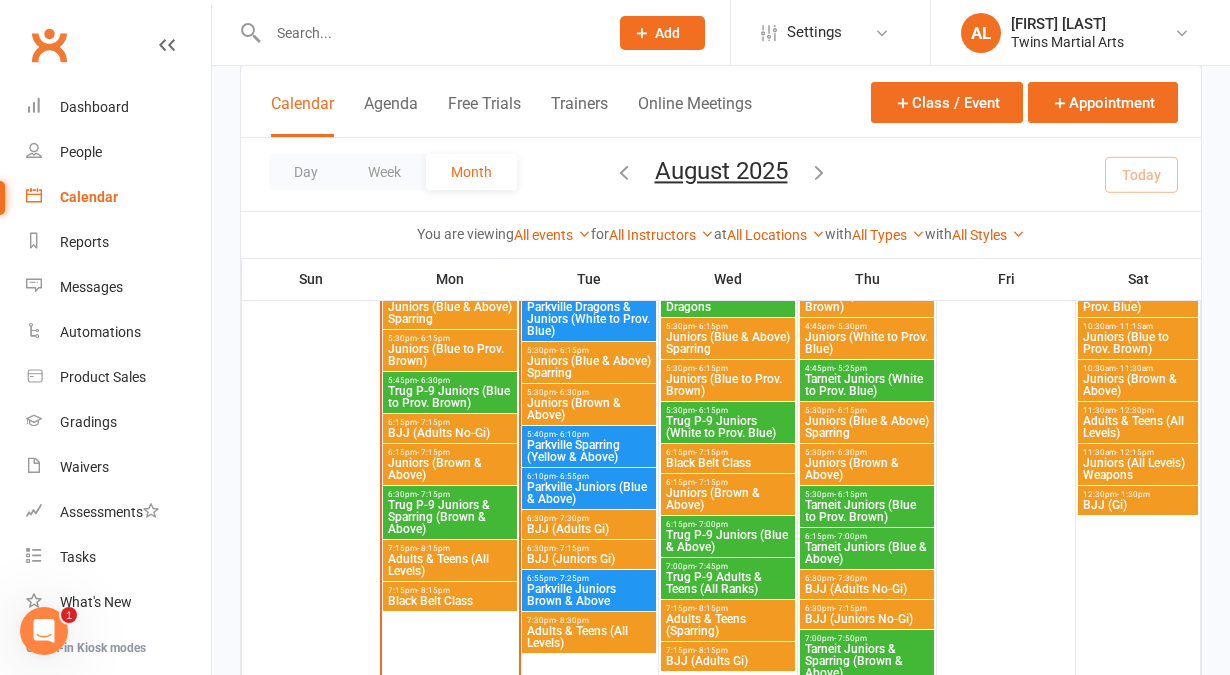 click on "[TIME] - [TIME]" at bounding box center [450, 590] 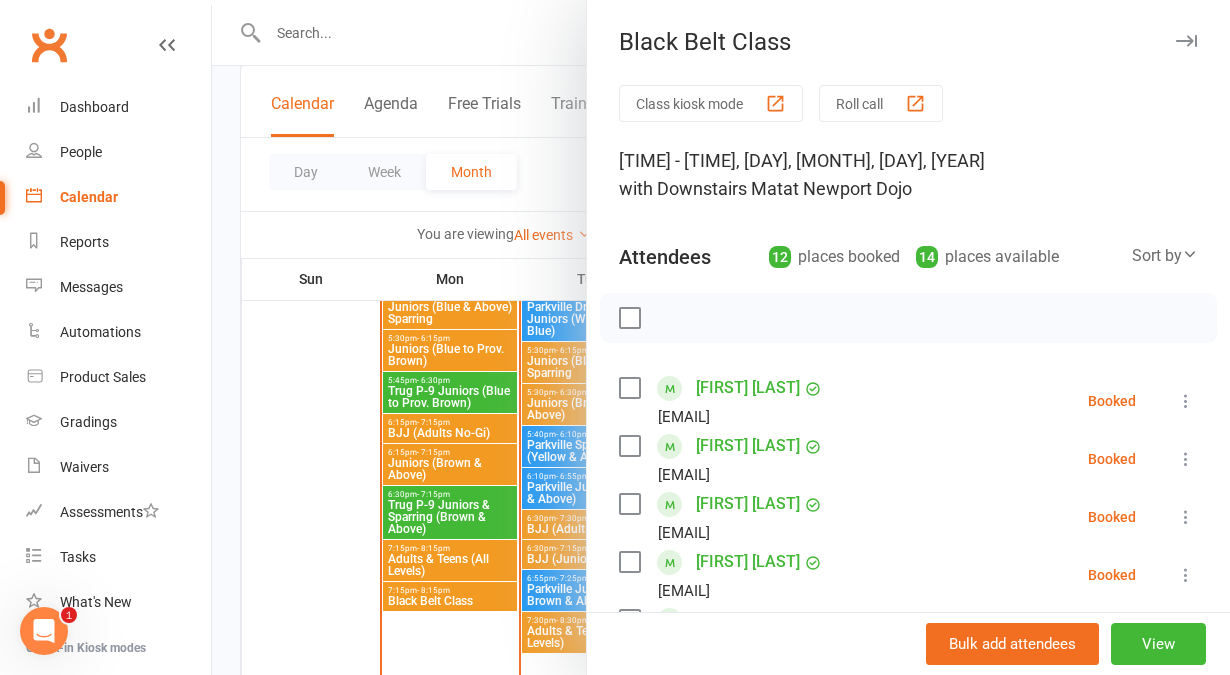 click on "Roll call" at bounding box center [881, 103] 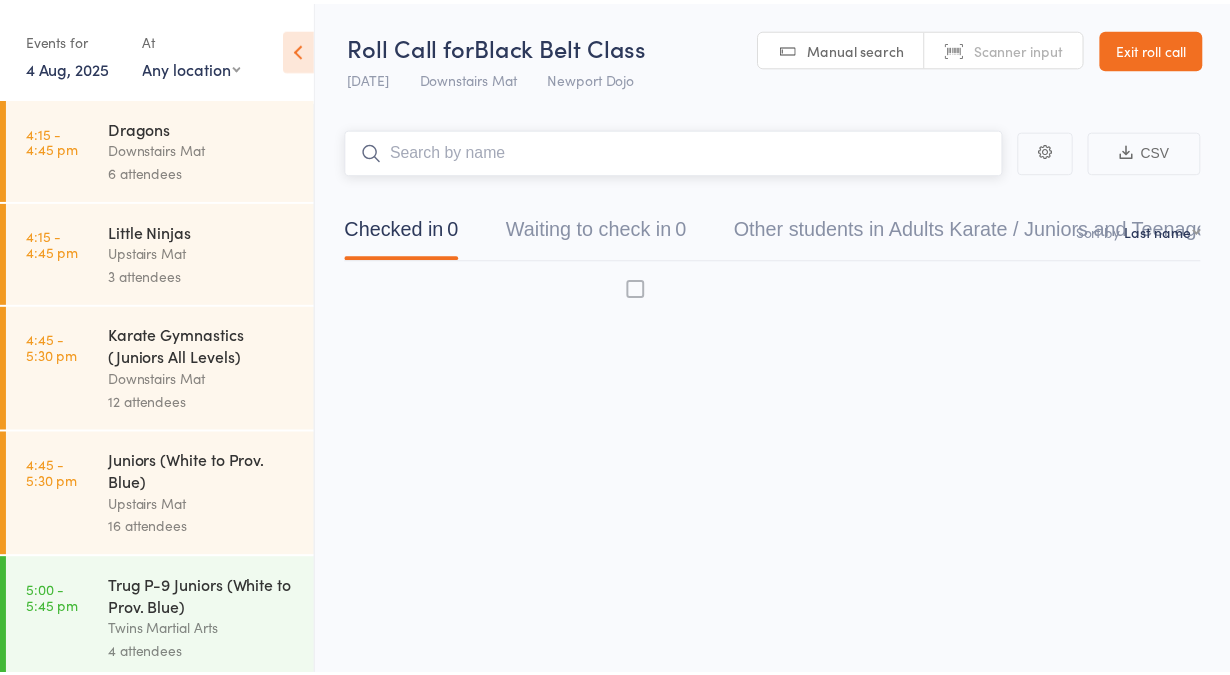 scroll, scrollTop: 0, scrollLeft: 0, axis: both 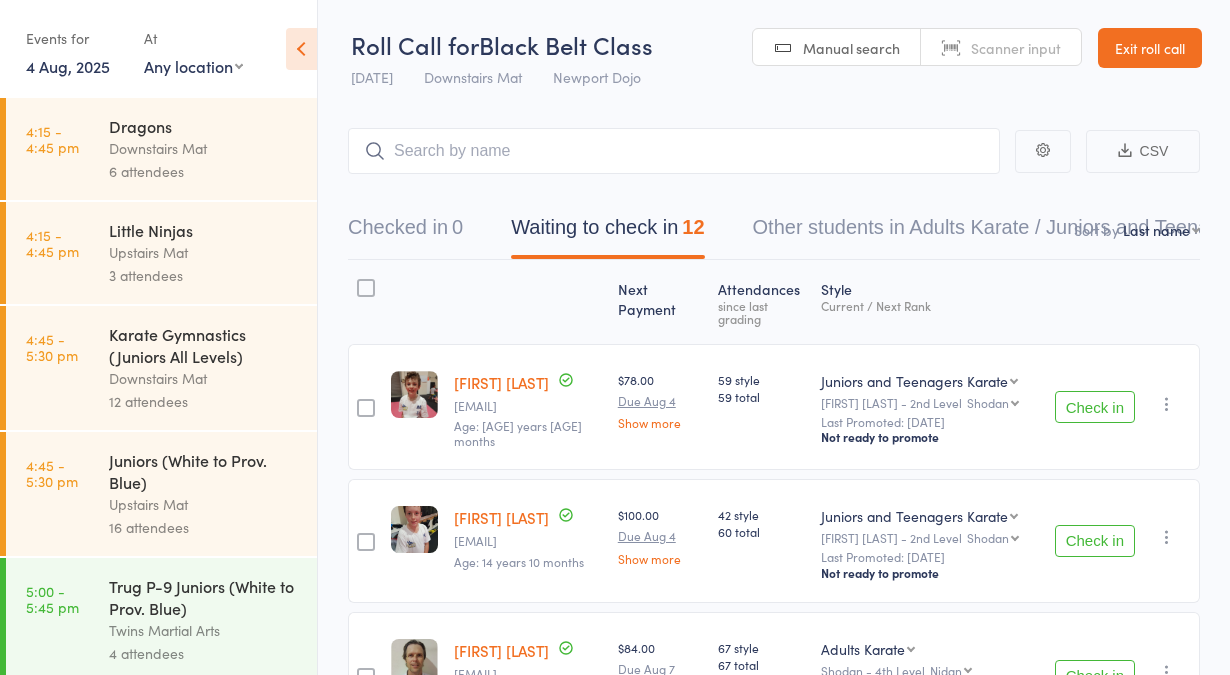 click on "Check in" at bounding box center [1095, 407] 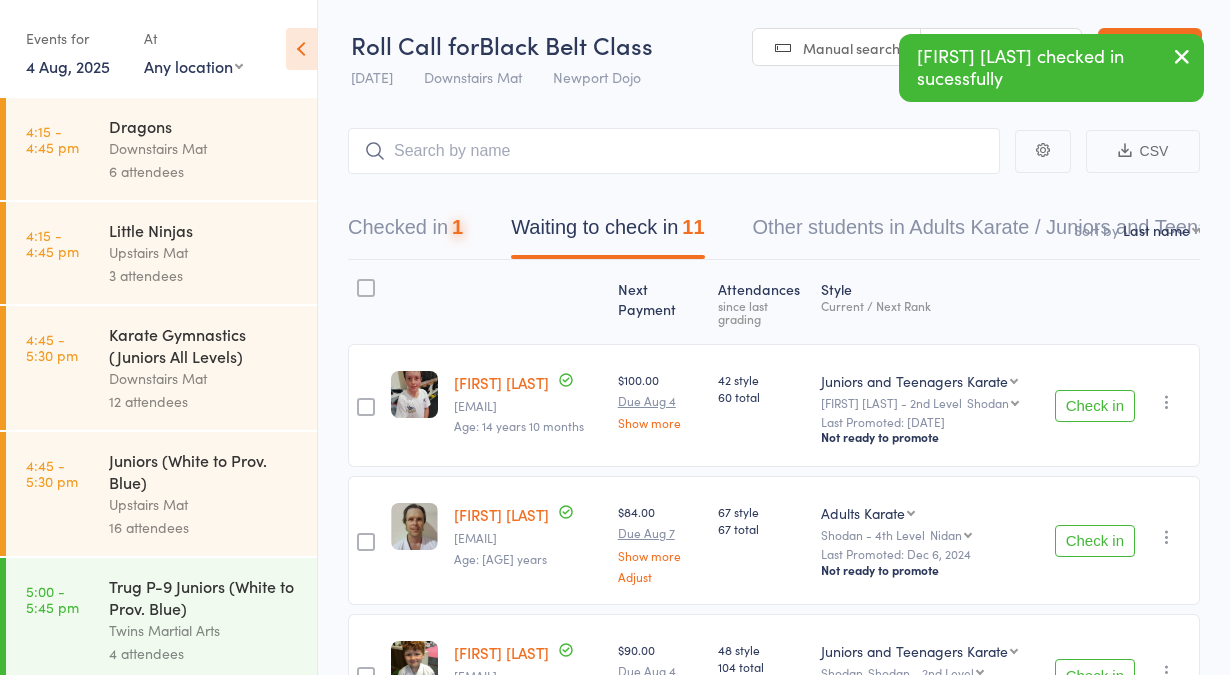 click on "Check in" at bounding box center [1095, 406] 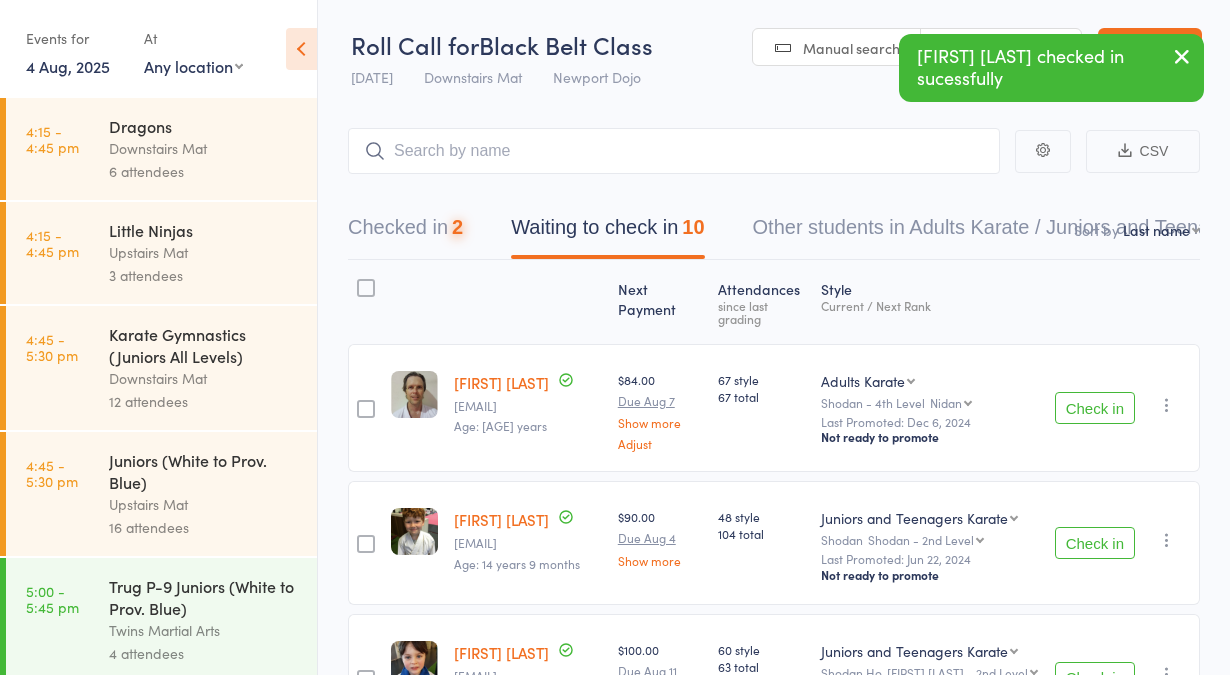 click on "Check in" at bounding box center (1095, 408) 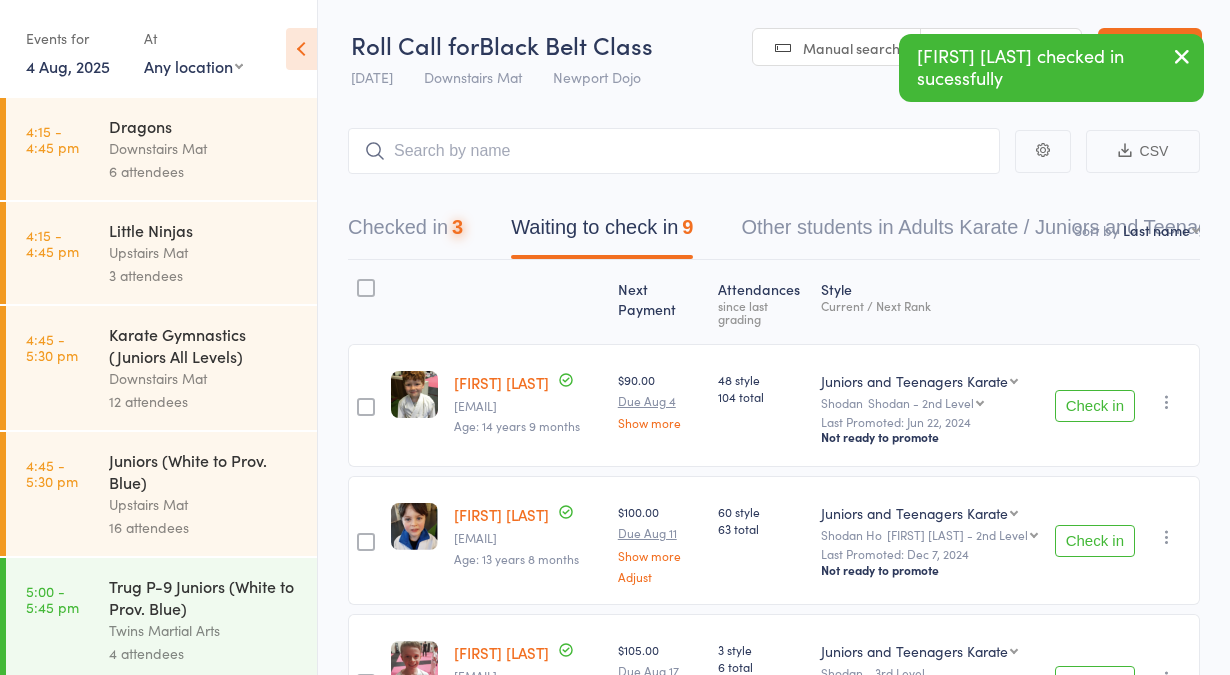 click on "Check in" at bounding box center (1095, 406) 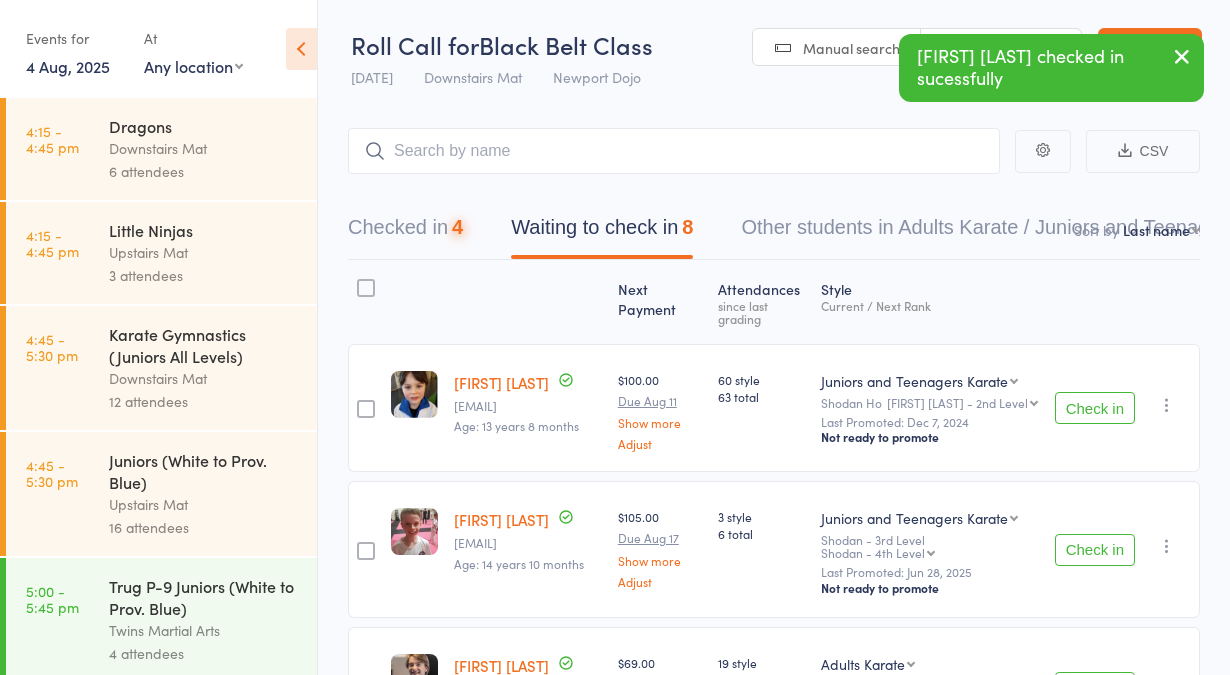 click on "Check in" at bounding box center (1095, 408) 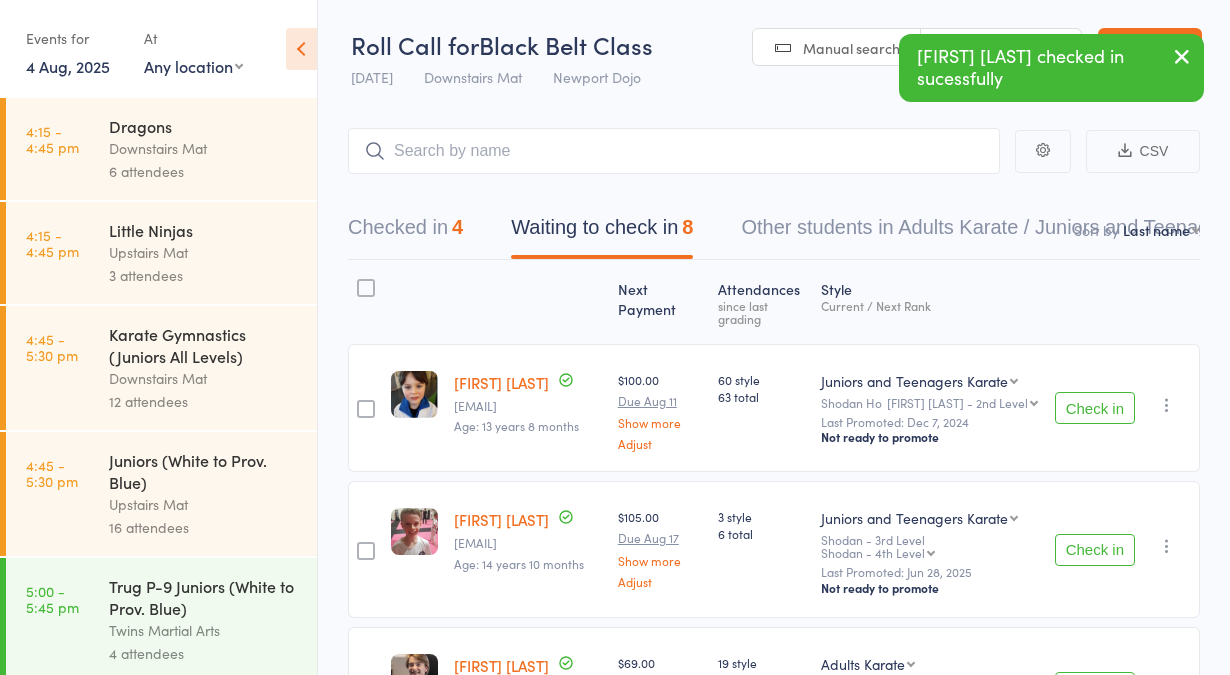 click on "Check in" at bounding box center [1095, 550] 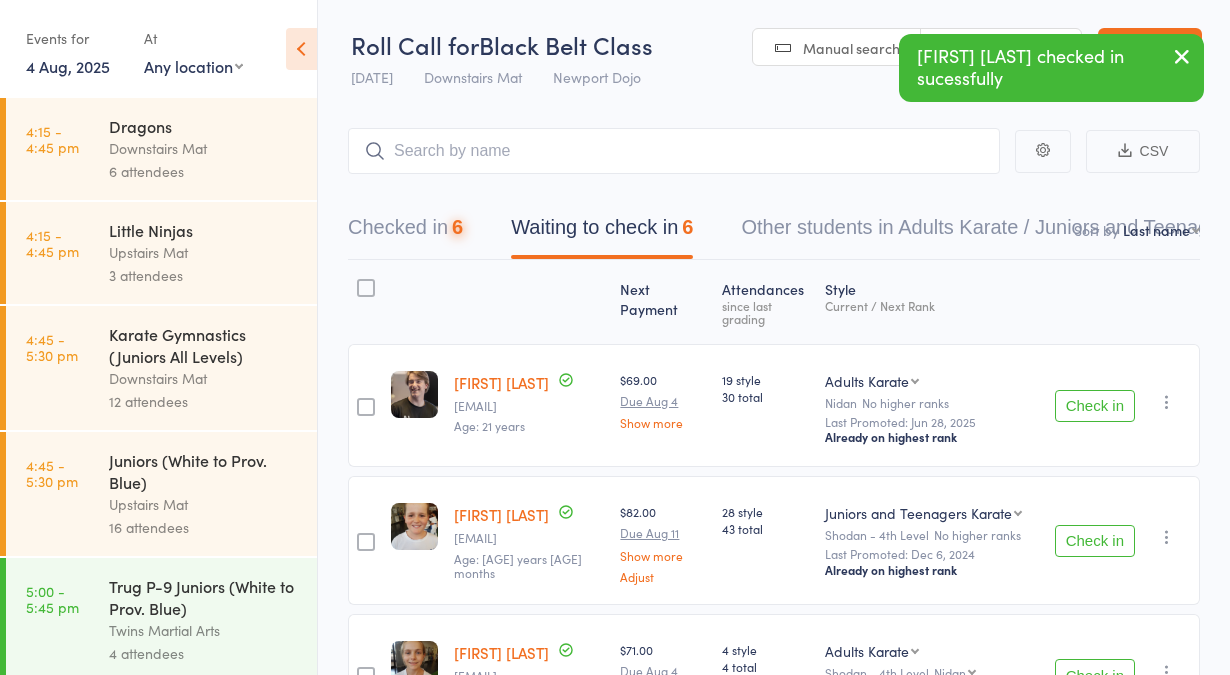 click on "Check in" at bounding box center (1095, 406) 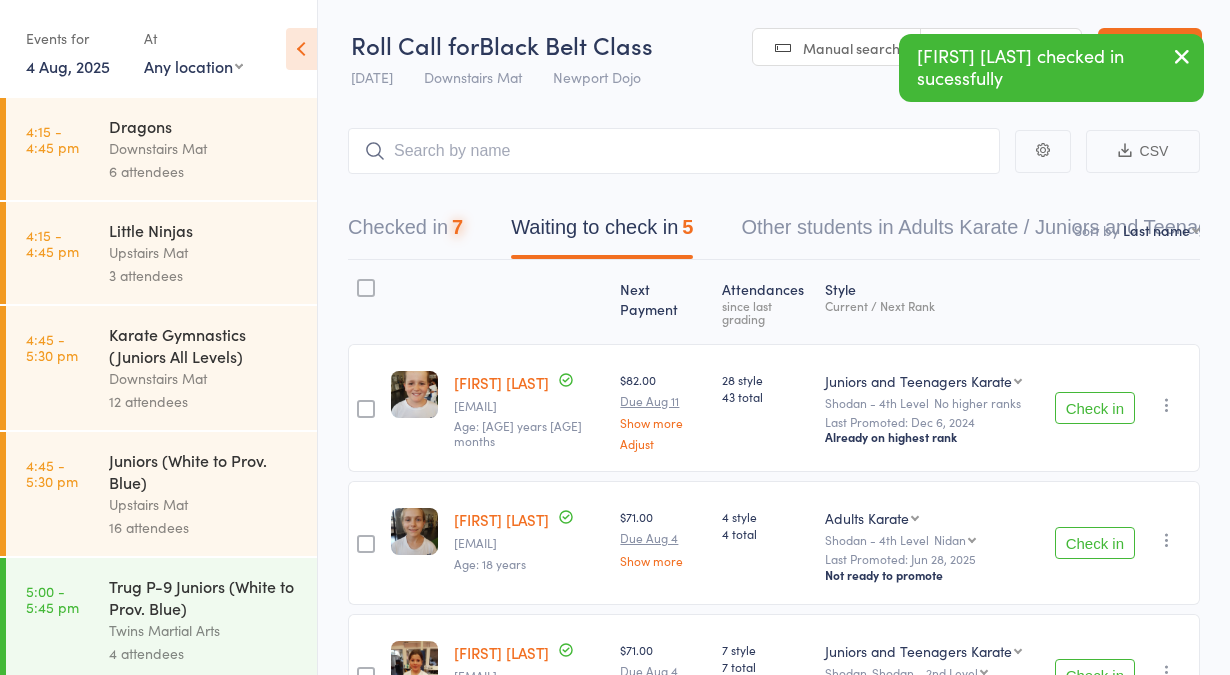 click on "Check in" at bounding box center [1095, 408] 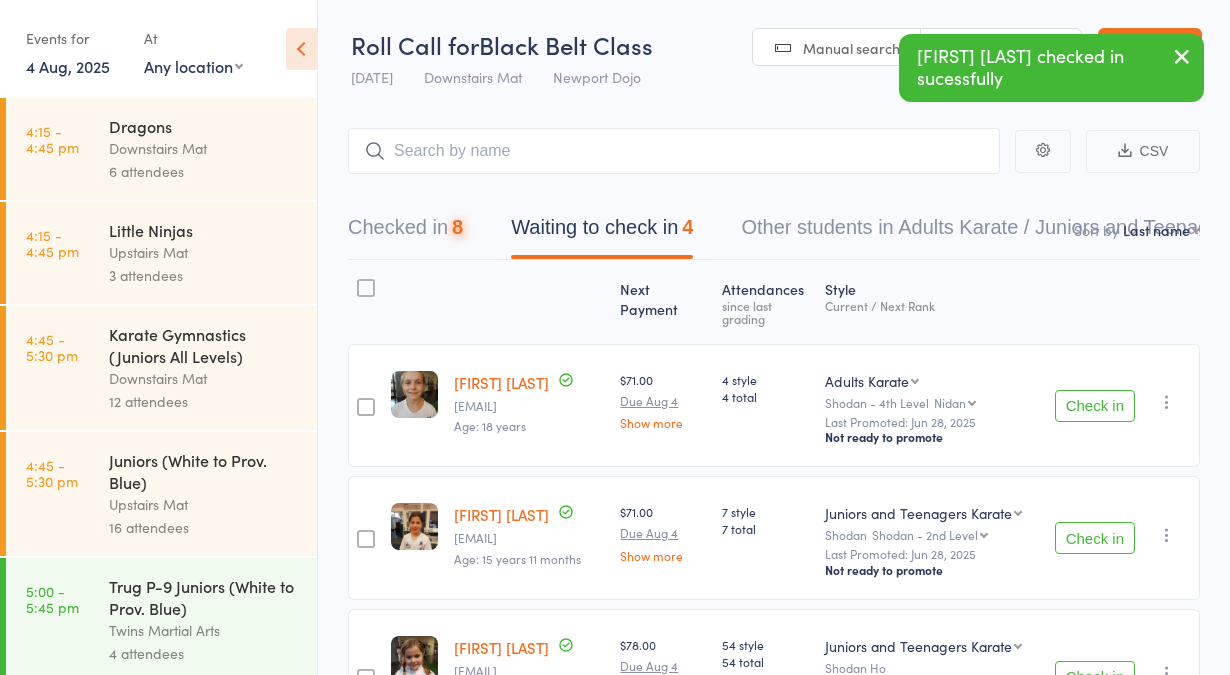 click on "Check in" at bounding box center (1095, 406) 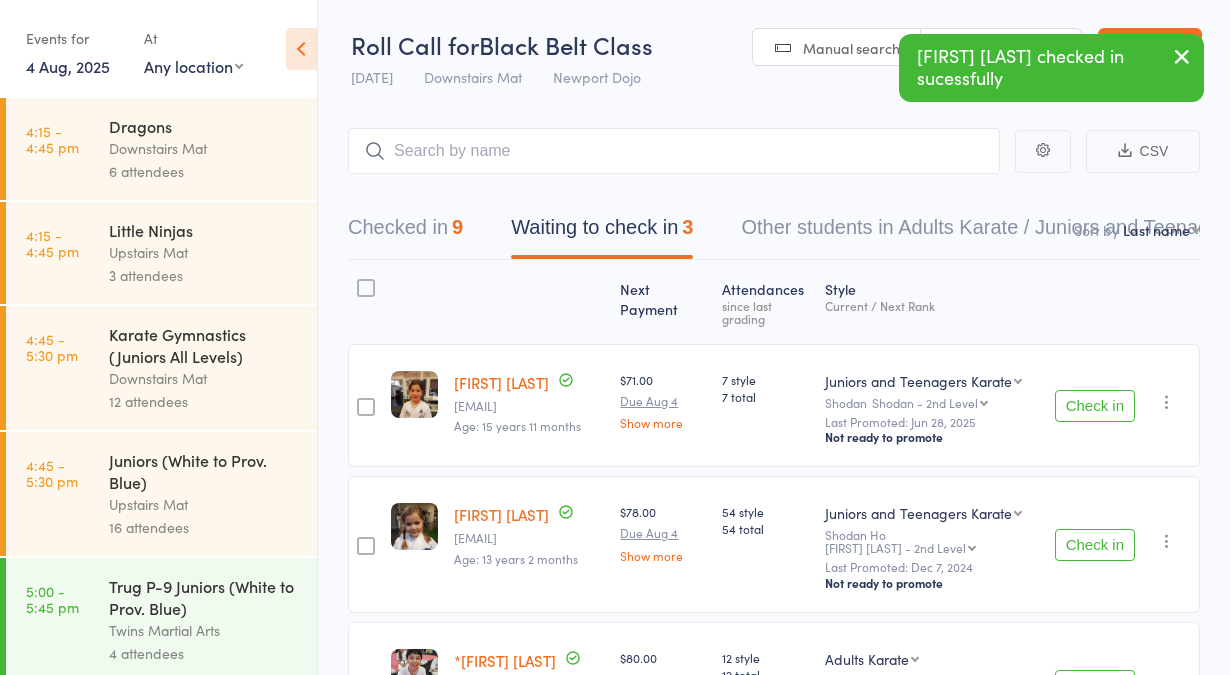 click on "Check in Check in Send message Add Note Add Flag Remove Mark absent" at bounding box center [1123, 405] 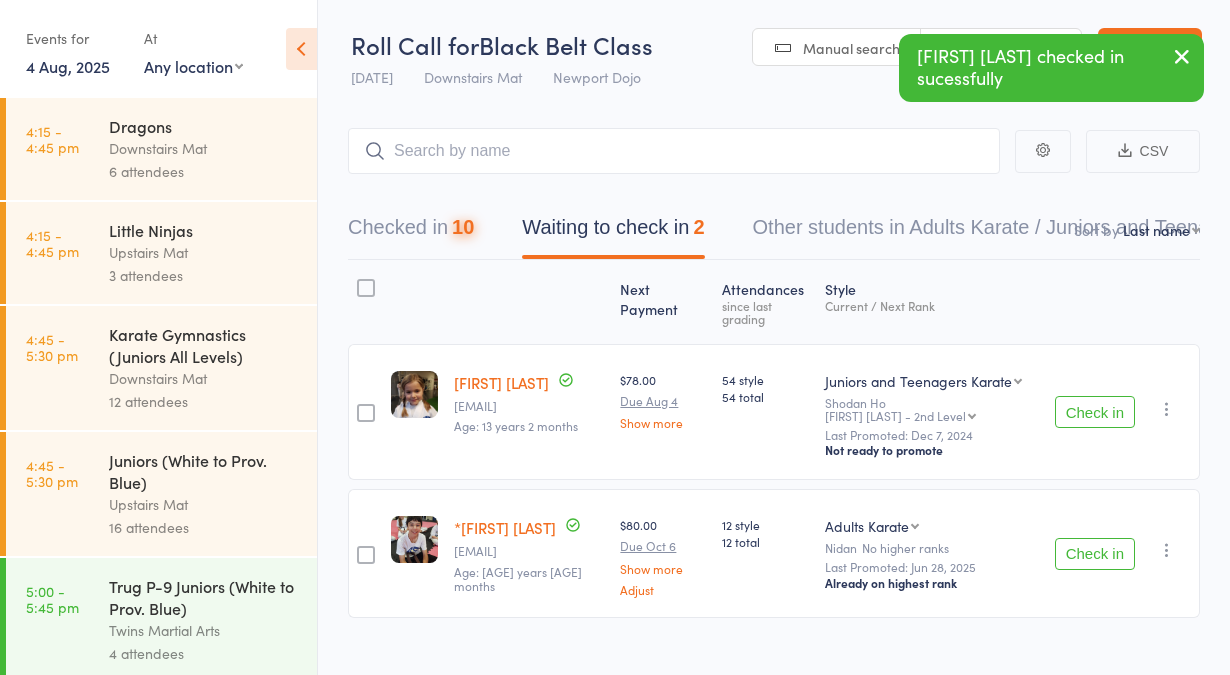 click on "Check in" at bounding box center [1095, 412] 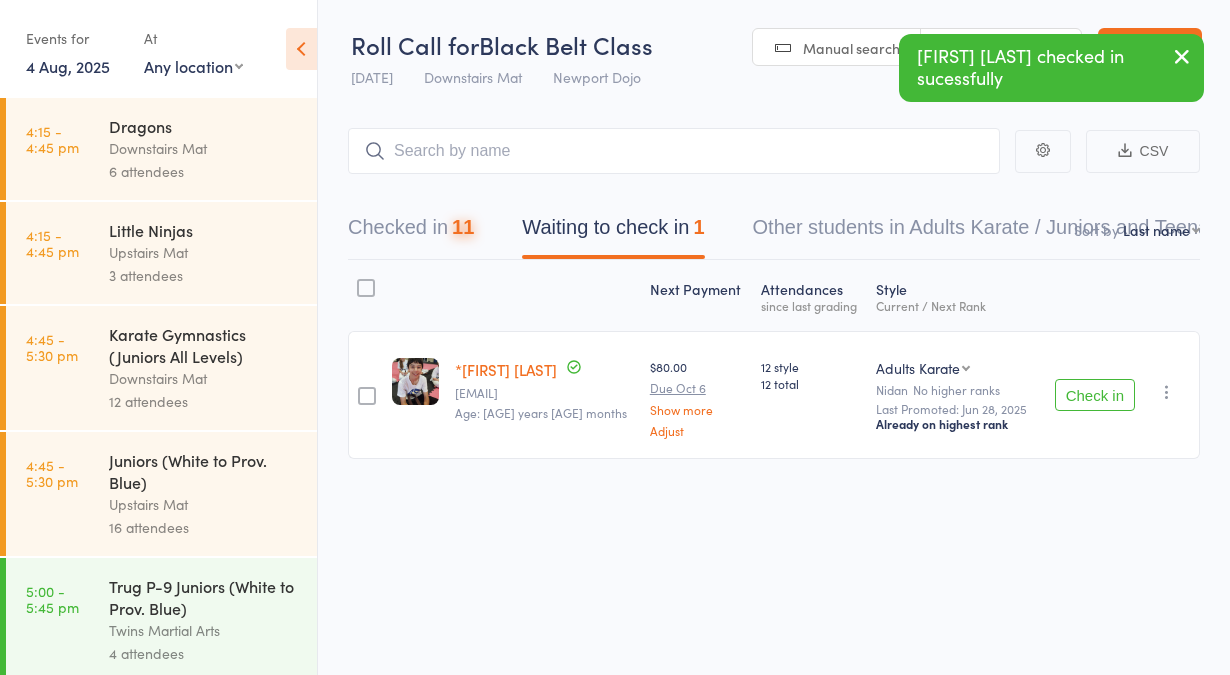 click on "Check in Check in Send message Add Note Add Flag Remove Mark absent" at bounding box center [1120, 395] 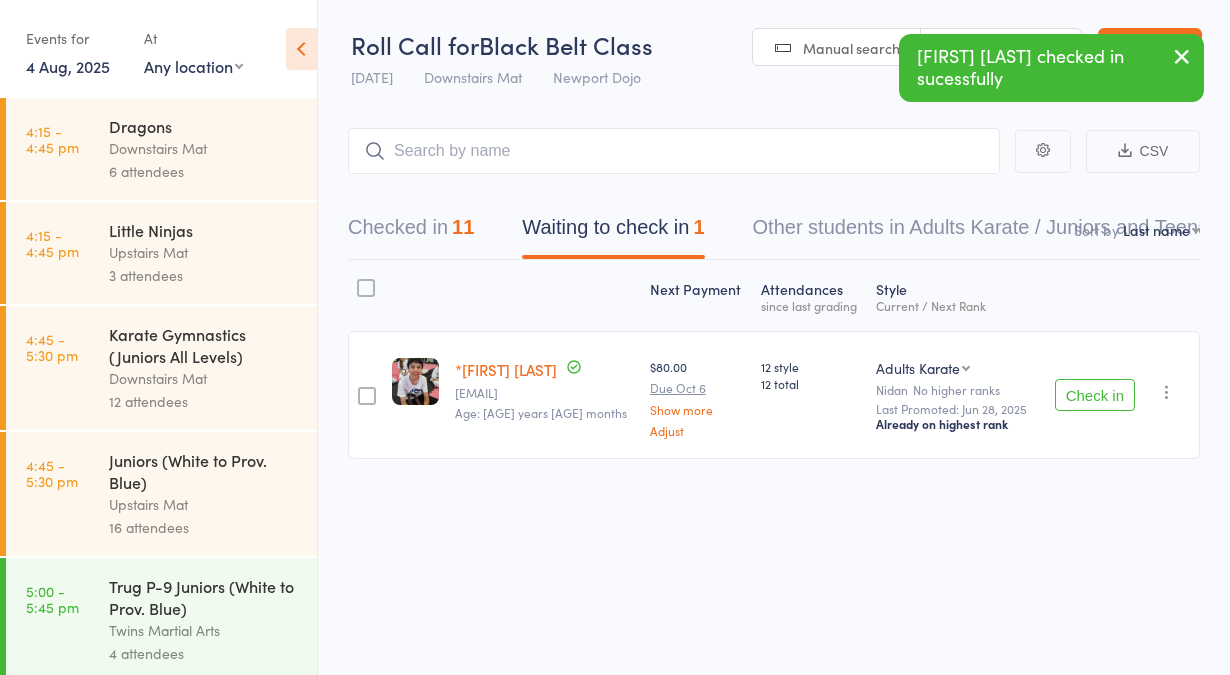 click on "Check in" at bounding box center [1095, 395] 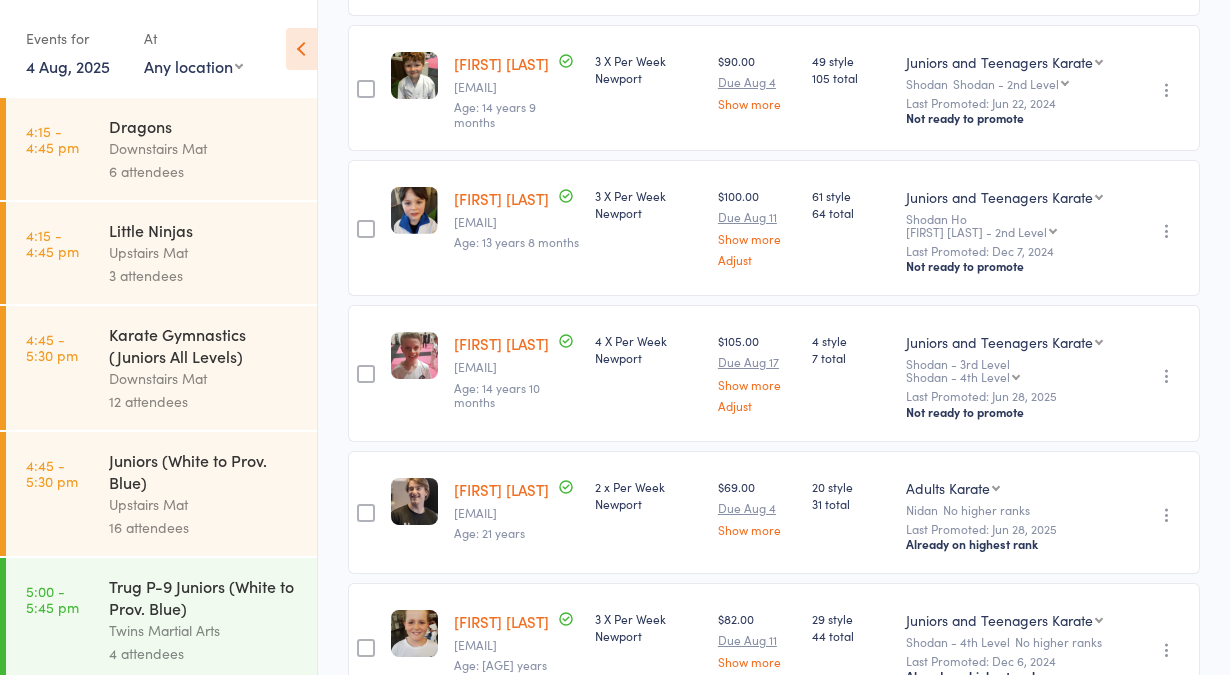 scroll, scrollTop: 746, scrollLeft: 0, axis: vertical 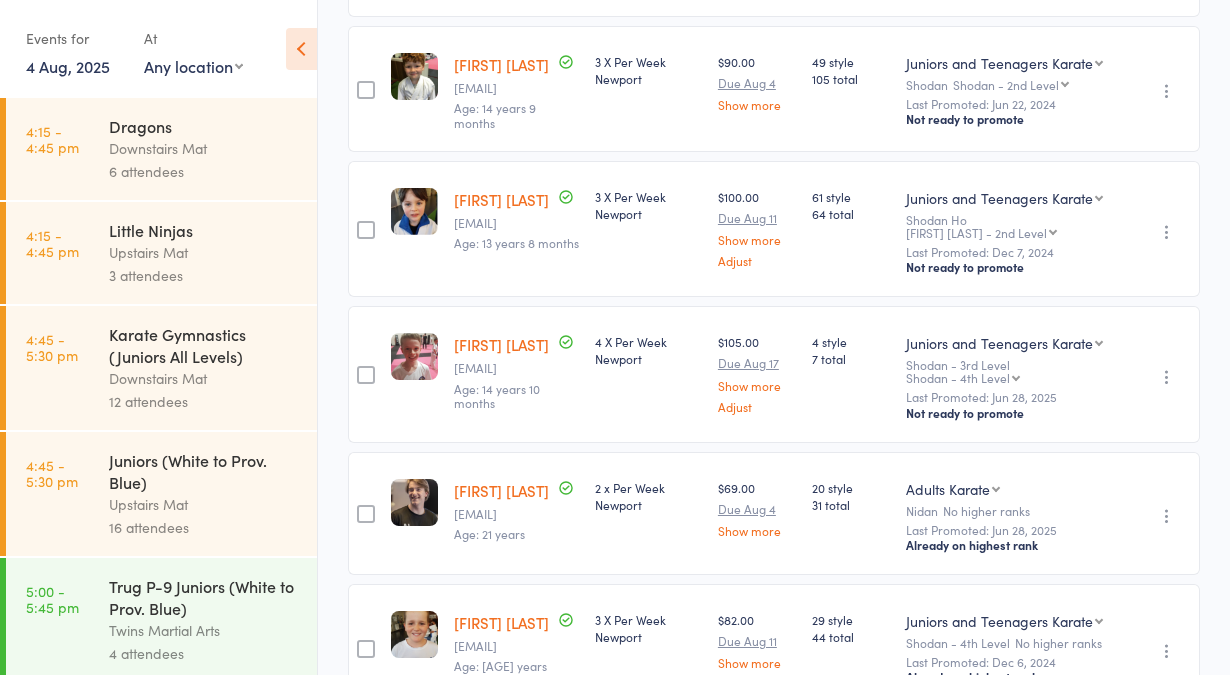 click on "$69.00 Due Aug 4  Show more" at bounding box center [757, 513] 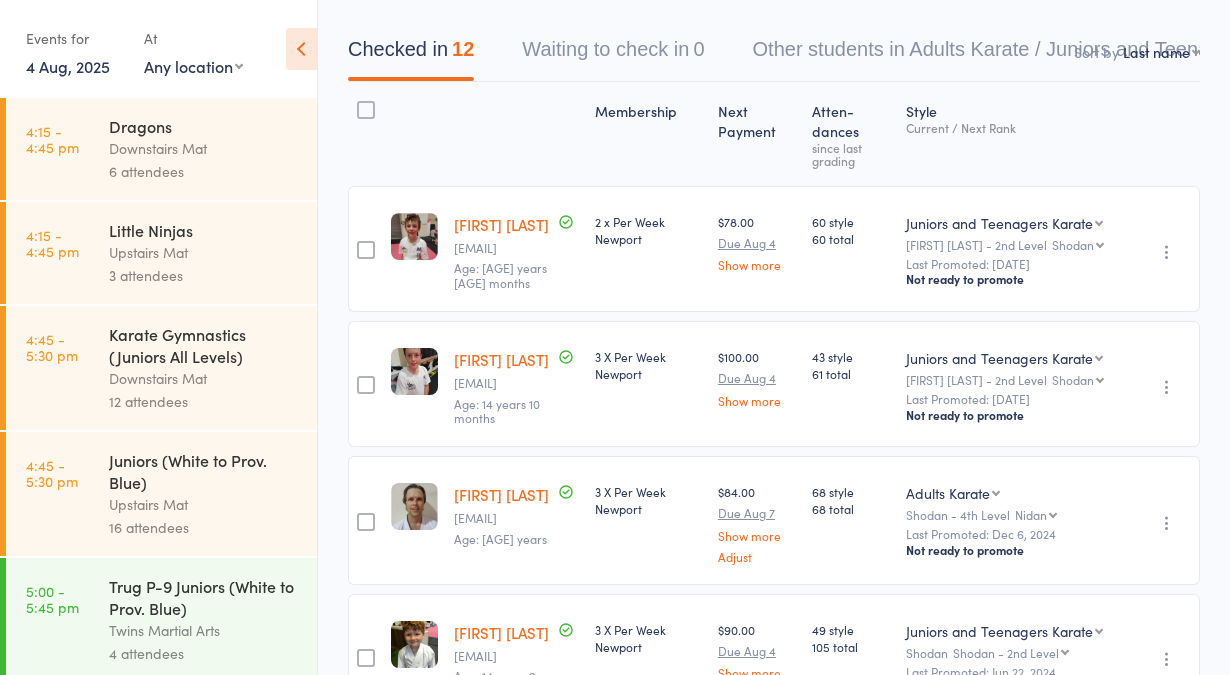 scroll, scrollTop: 177, scrollLeft: 0, axis: vertical 